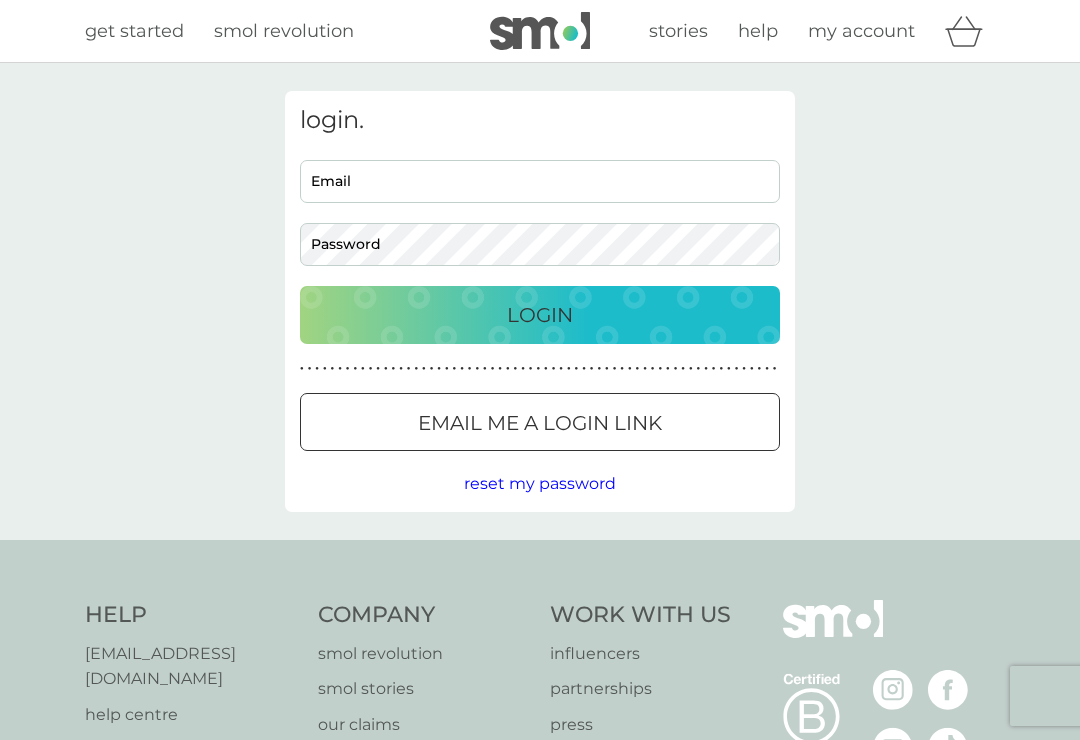 scroll, scrollTop: 0, scrollLeft: 0, axis: both 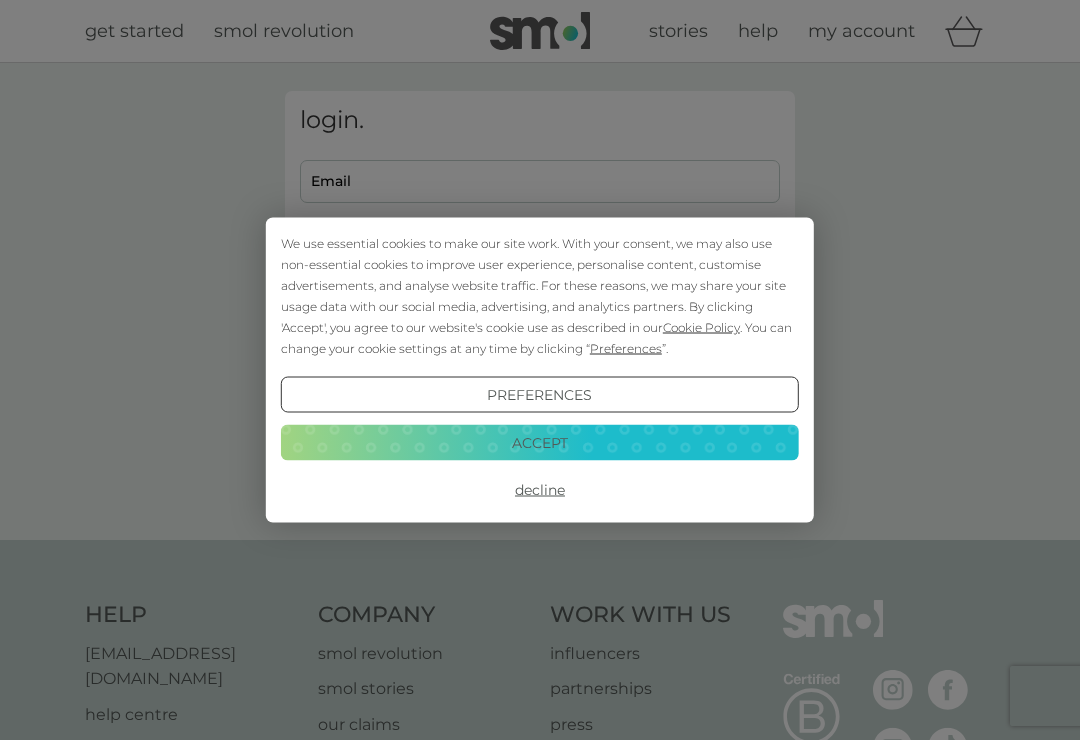 click on "Accept" at bounding box center [540, 442] 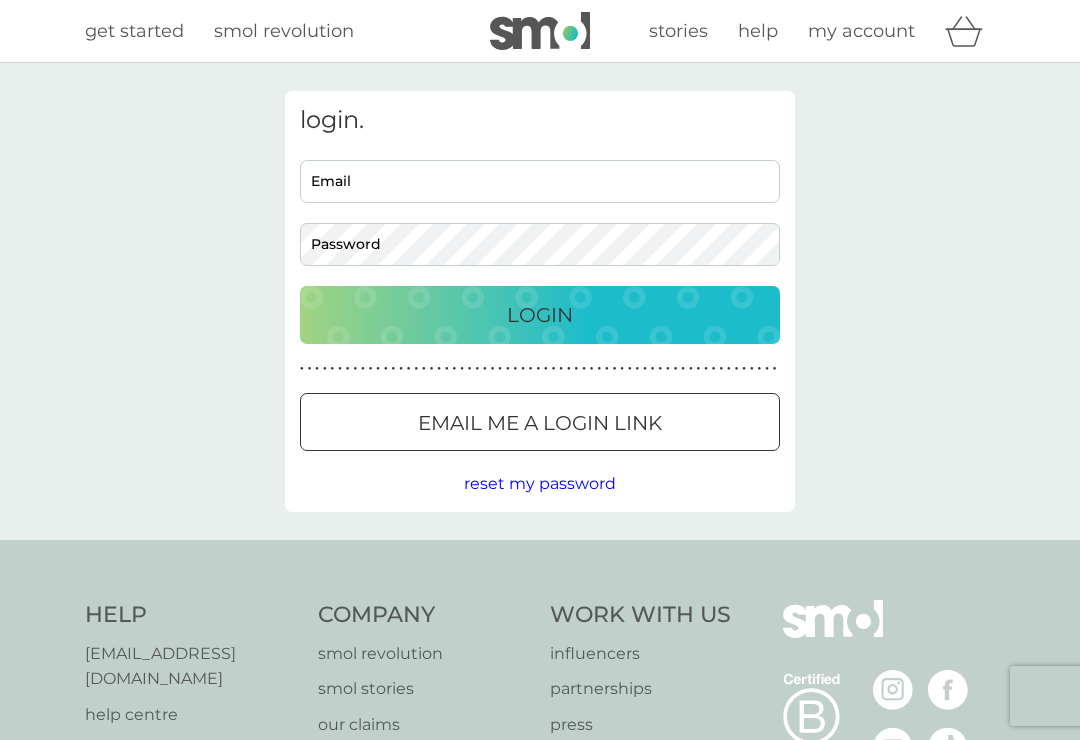 scroll, scrollTop: 0, scrollLeft: 0, axis: both 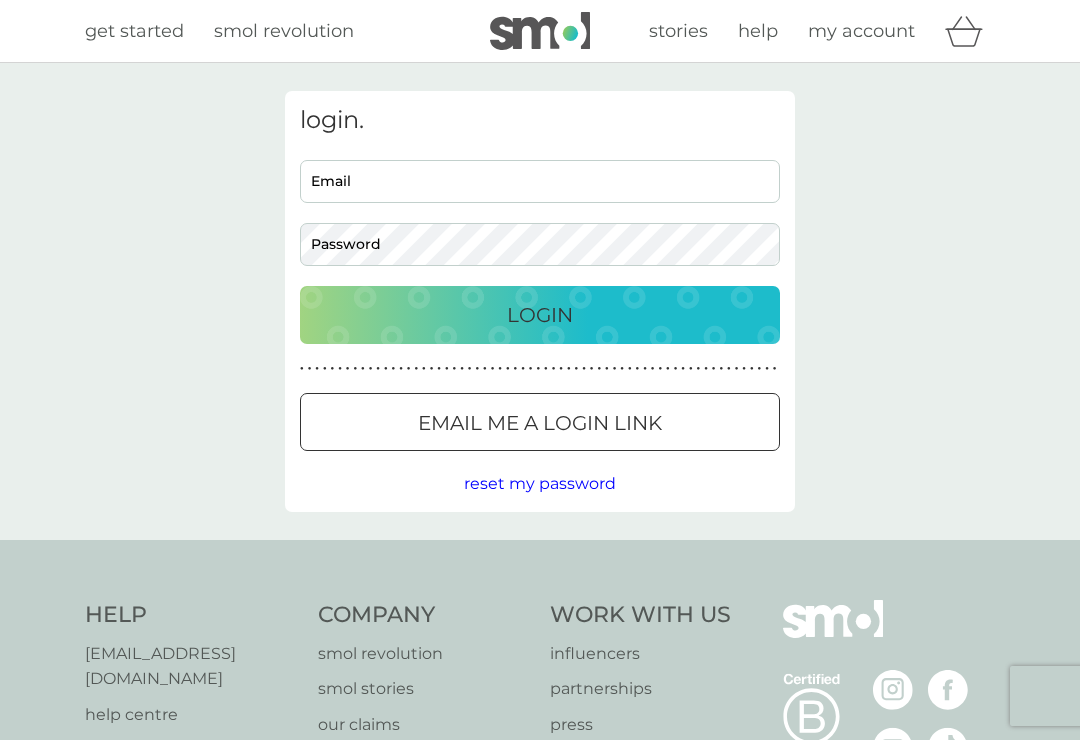 click on "Email" at bounding box center [540, 181] 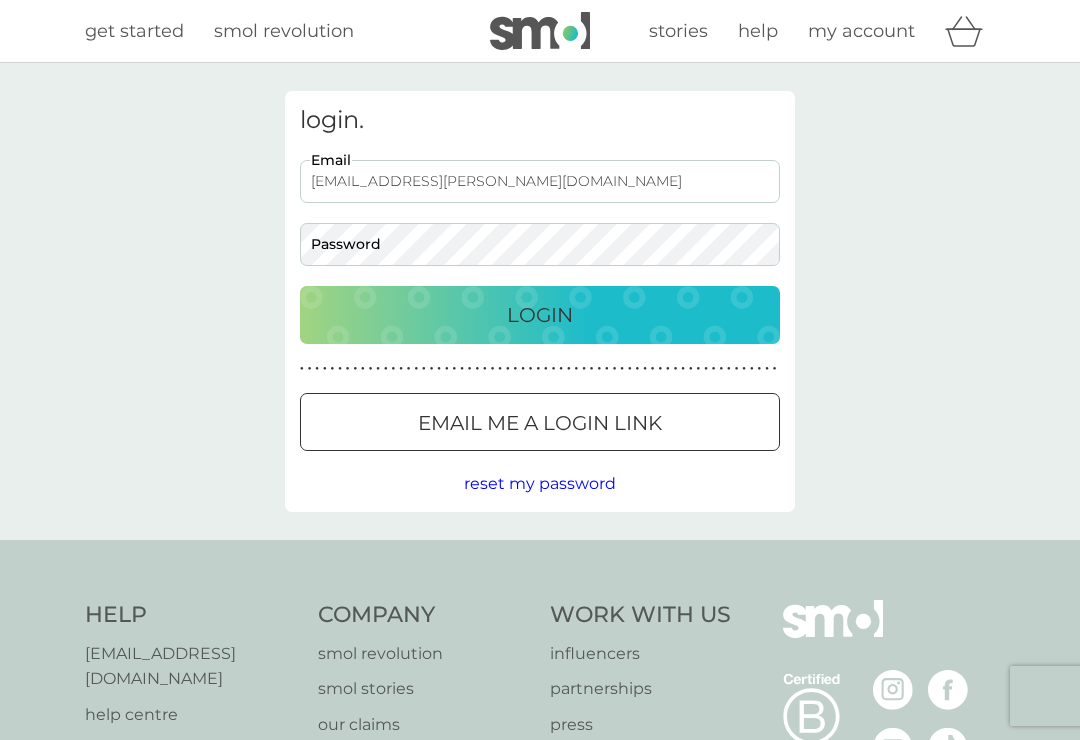 type on "alie.barnett@yahoo.co.uk" 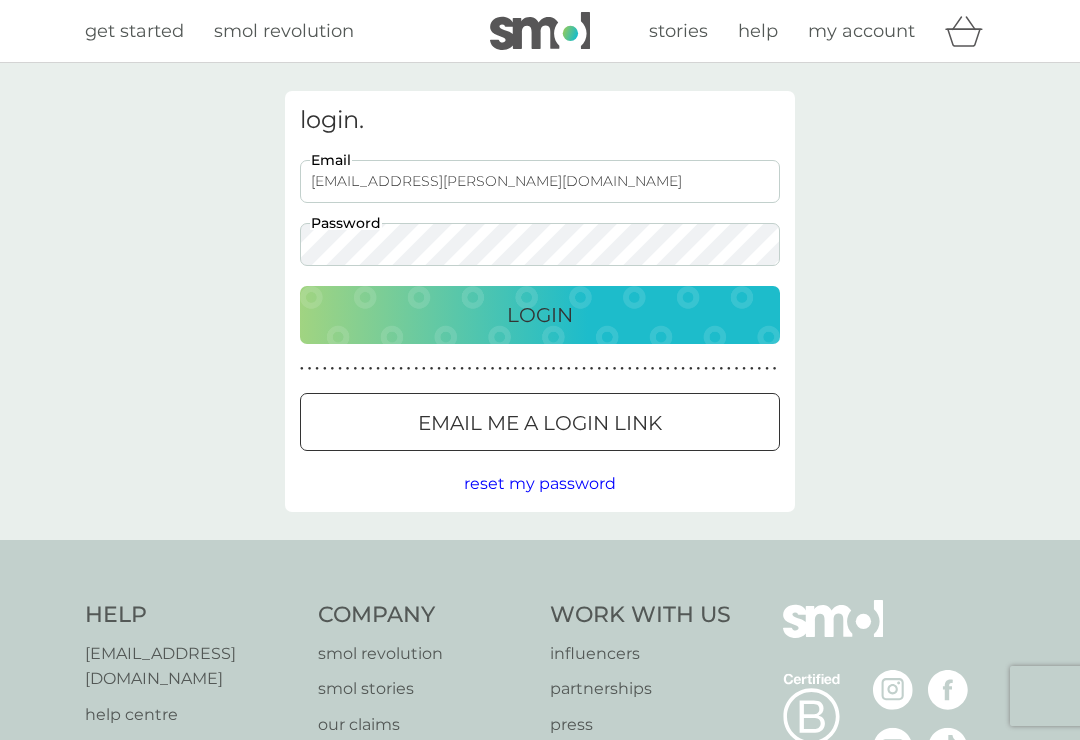 click on "Login" at bounding box center [540, 315] 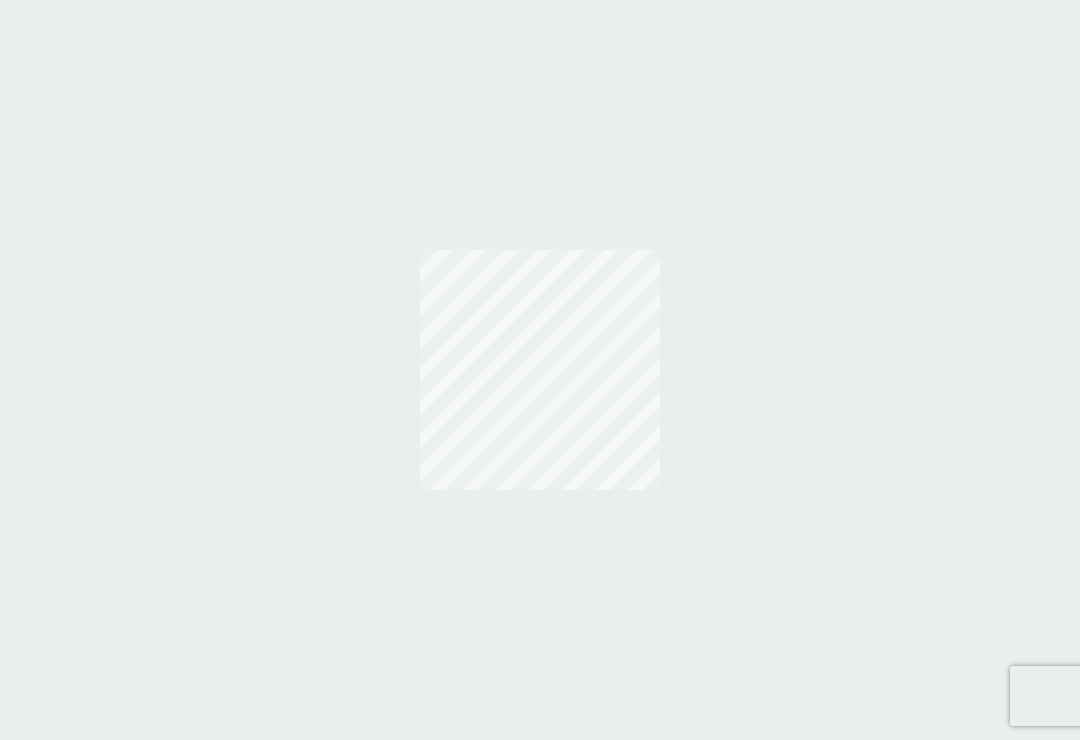 scroll, scrollTop: 0, scrollLeft: 0, axis: both 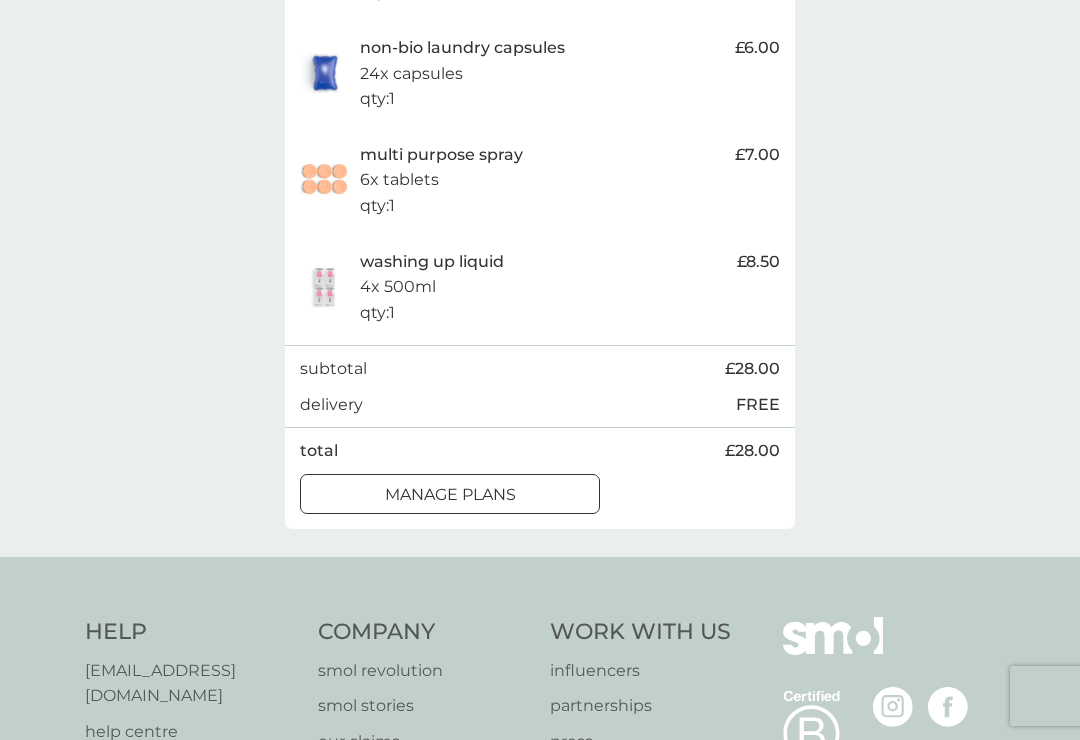 click on "manage plans" at bounding box center (450, 495) 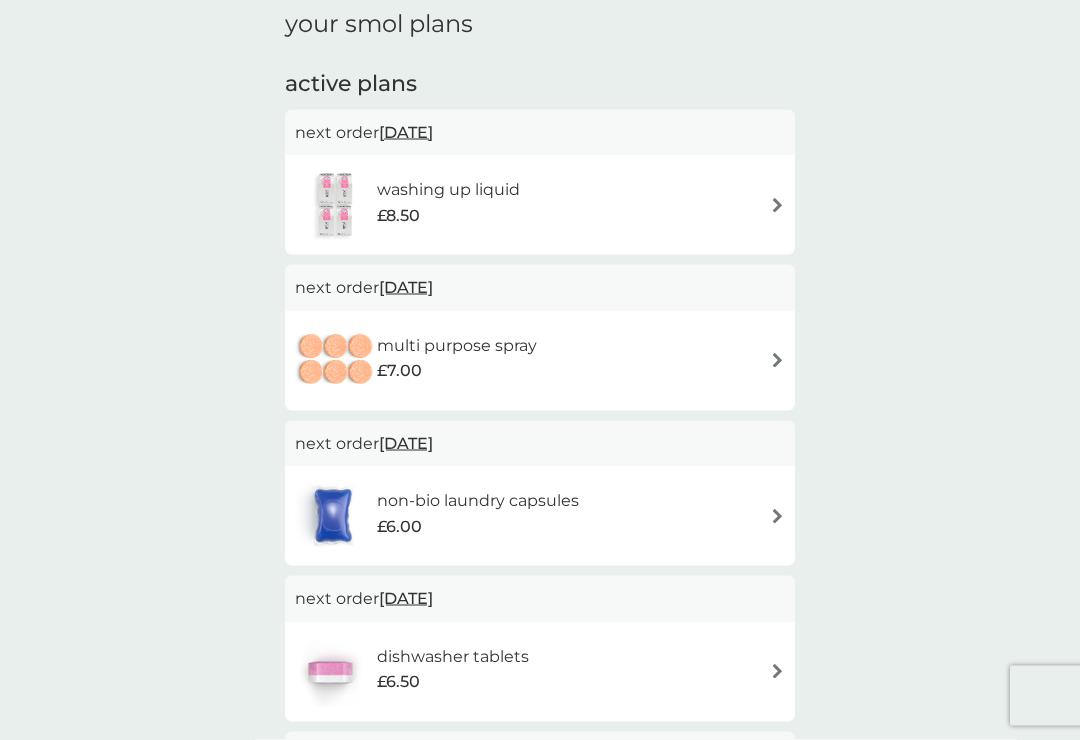 scroll, scrollTop: 81, scrollLeft: 0, axis: vertical 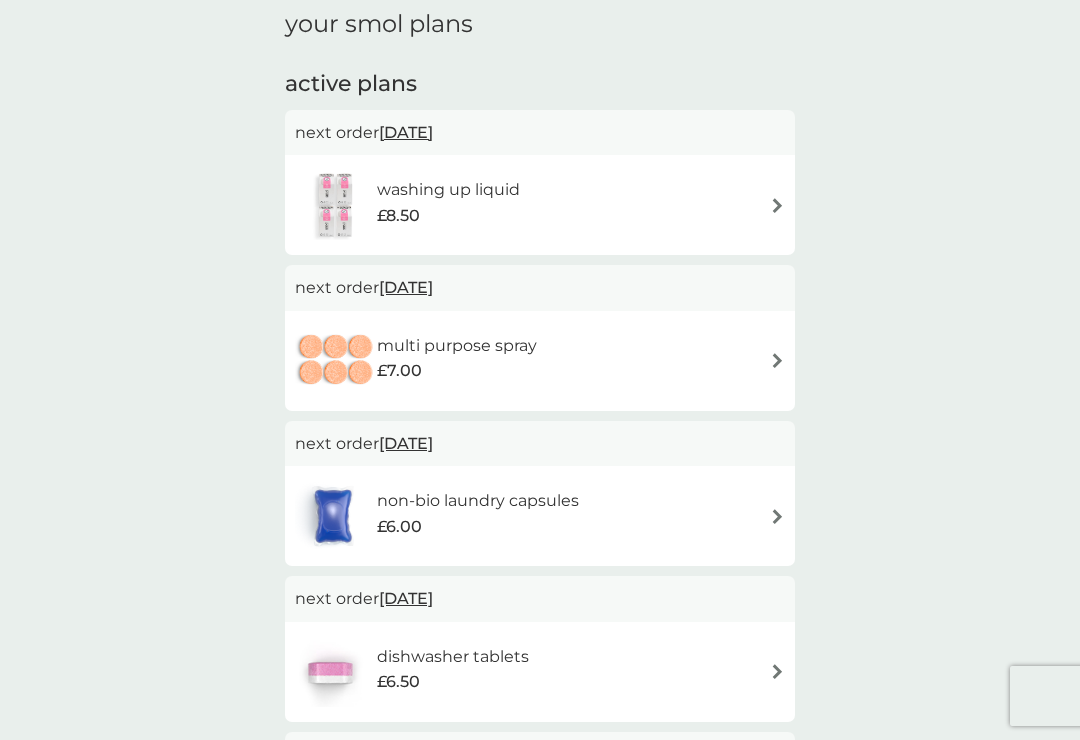 click at bounding box center [777, 205] 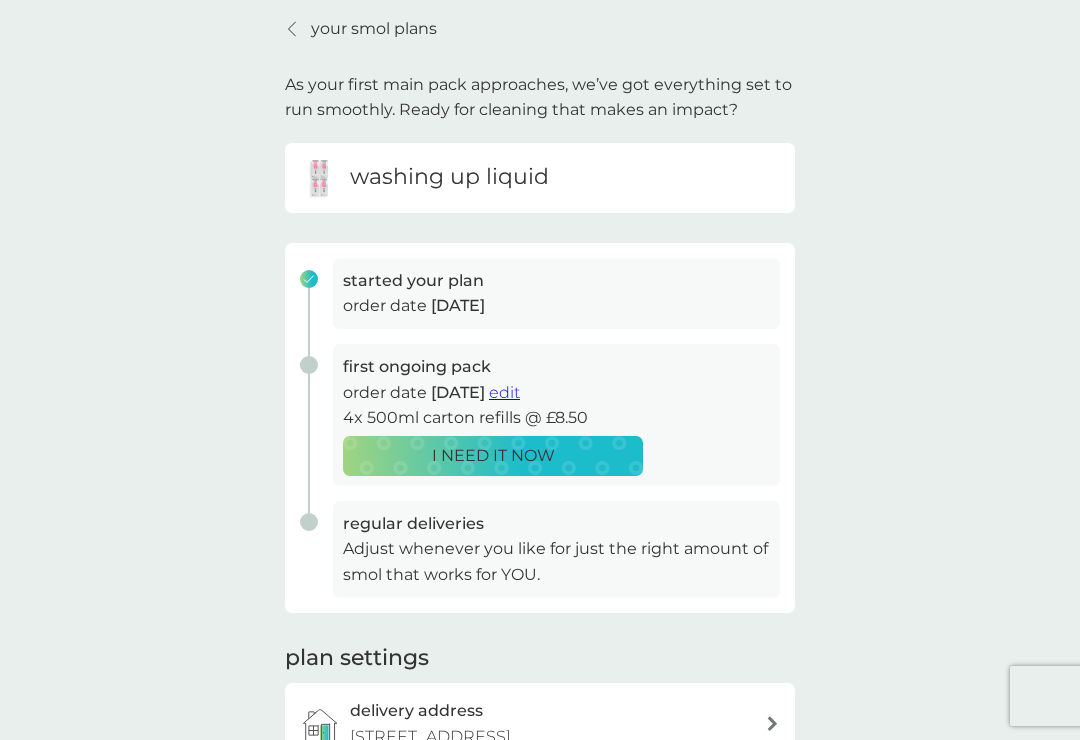 scroll, scrollTop: 78, scrollLeft: 0, axis: vertical 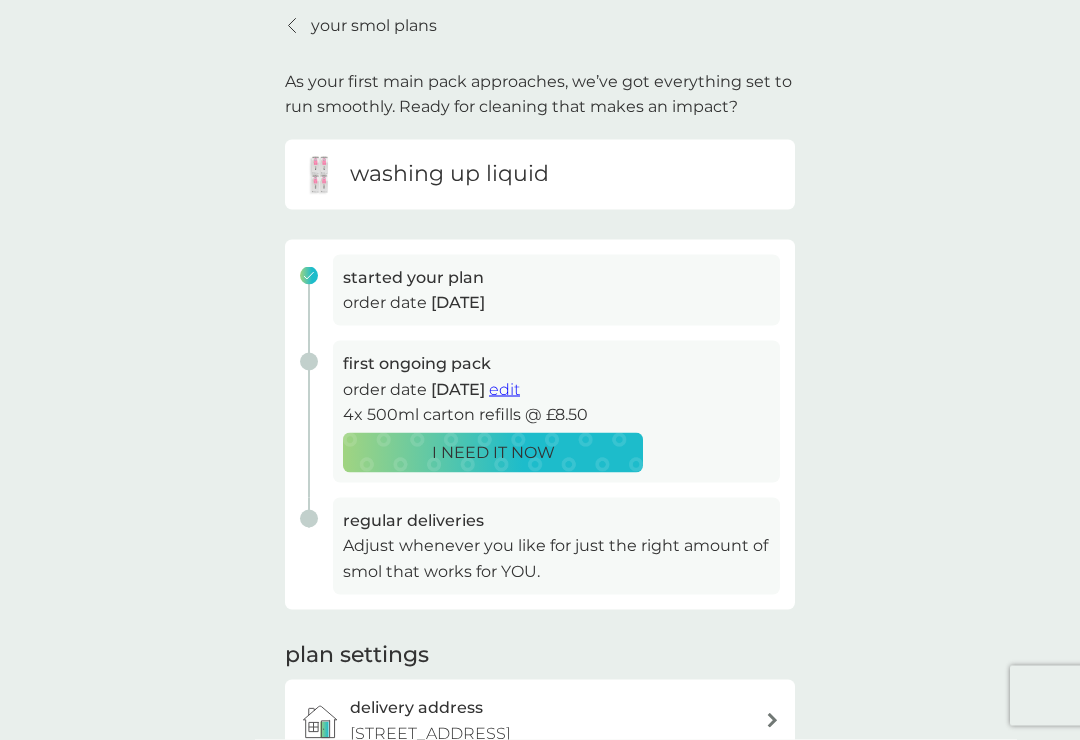click on "regular deliveries" at bounding box center [413, 521] 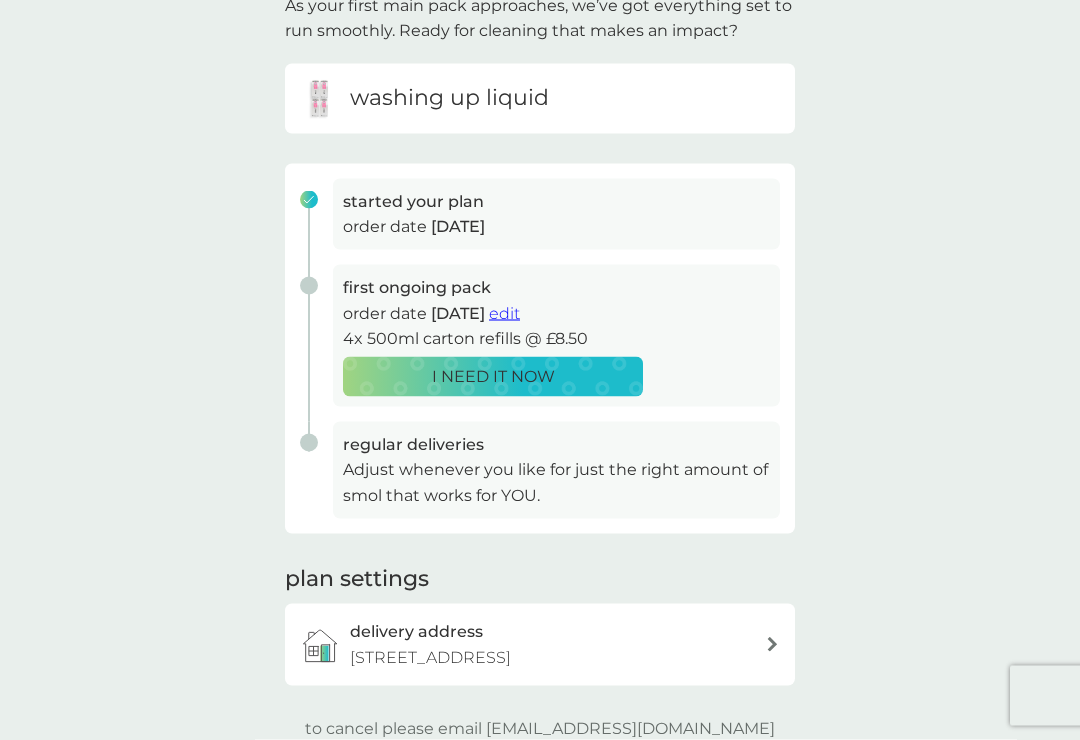 scroll, scrollTop: 0, scrollLeft: 0, axis: both 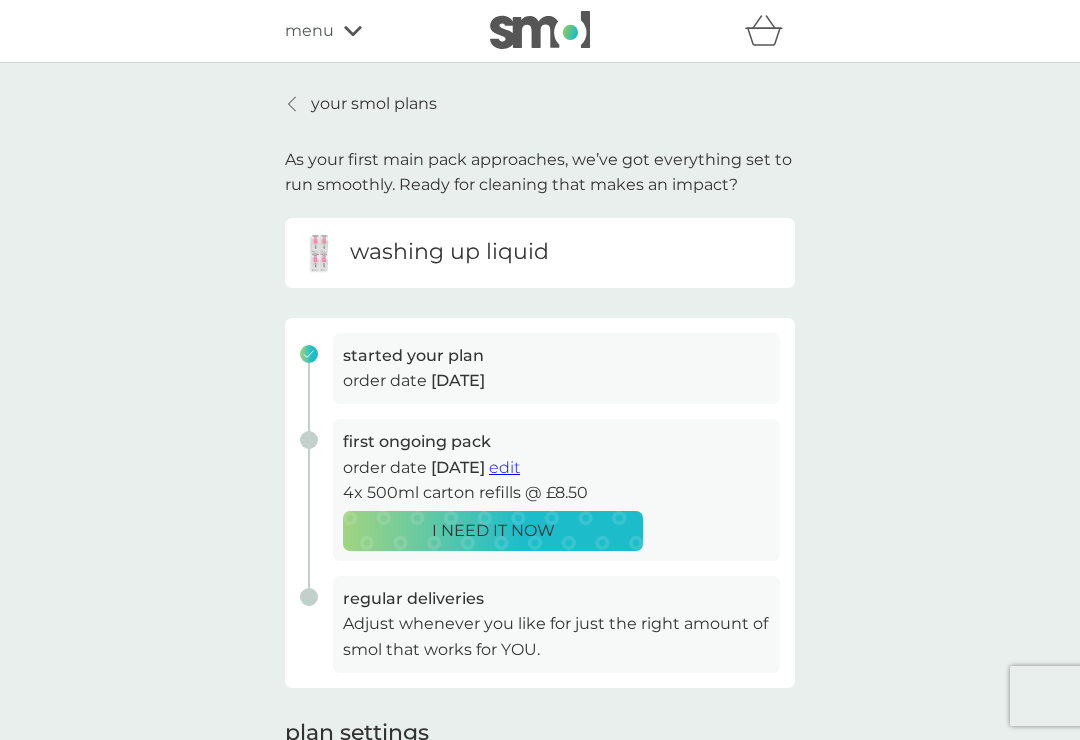 click on "your smol plans" at bounding box center [361, 104] 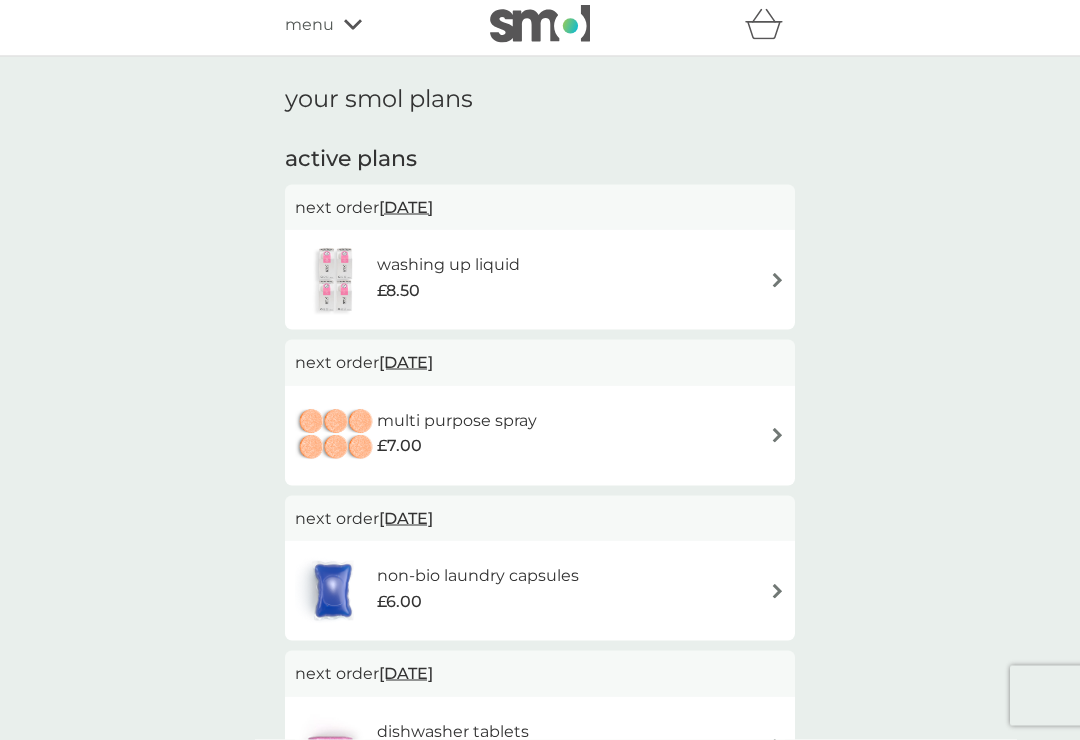 scroll, scrollTop: 0, scrollLeft: 0, axis: both 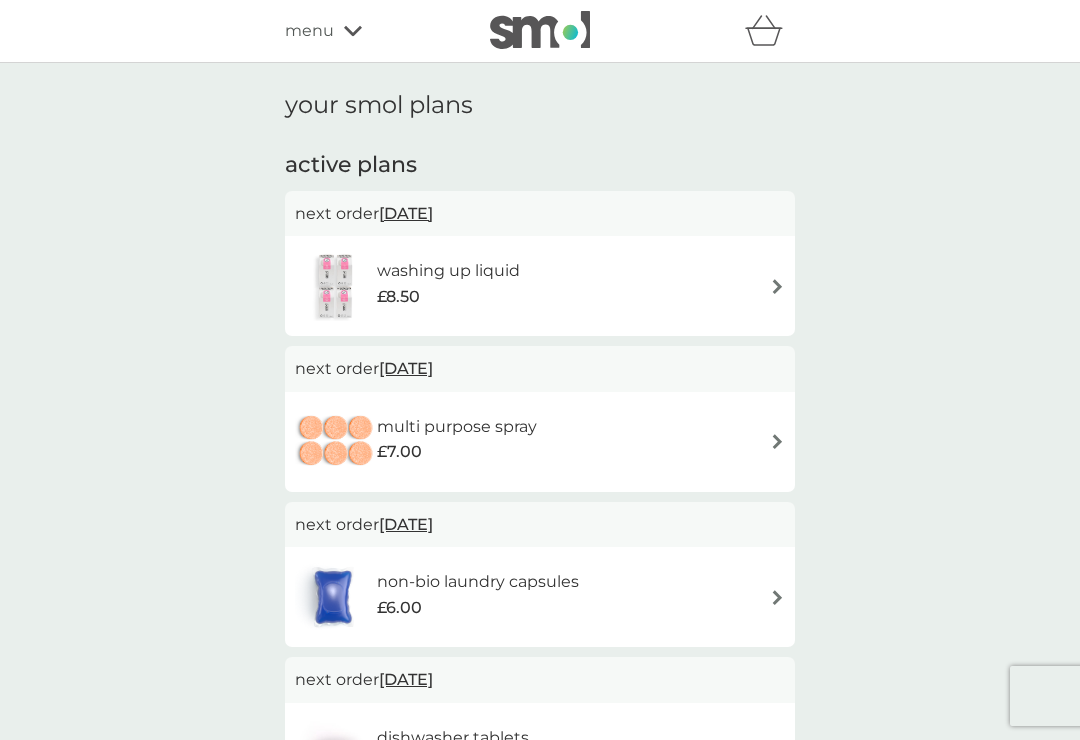 click on "menu" at bounding box center [370, 31] 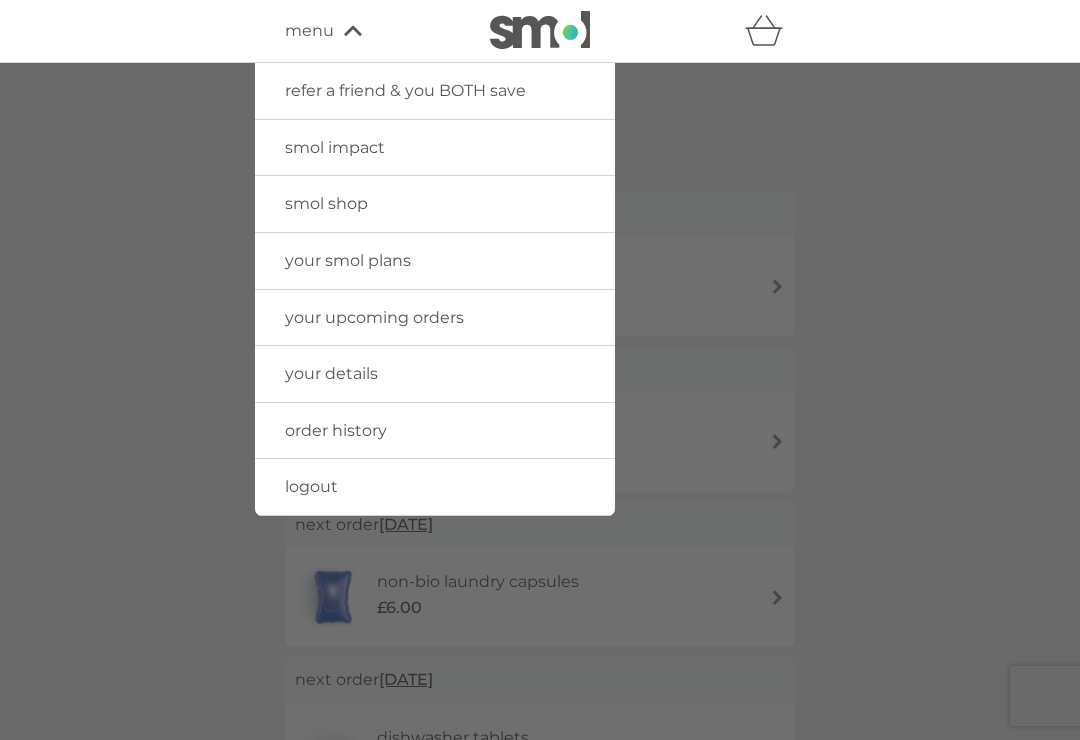 click at bounding box center (540, 433) 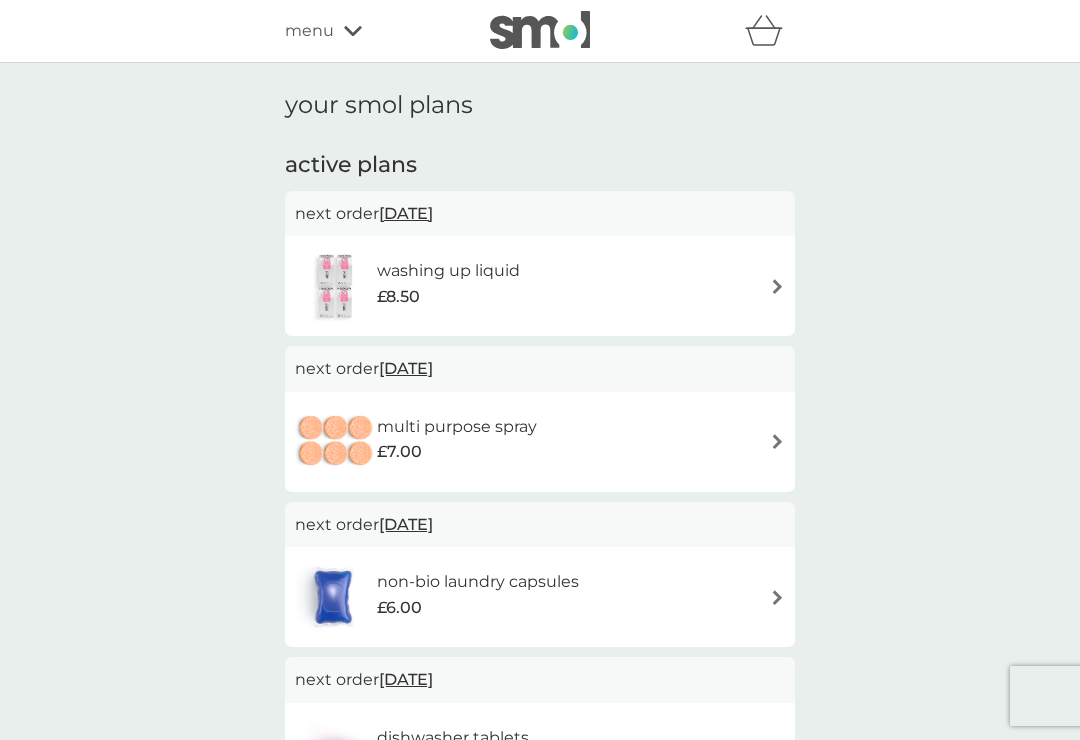 click on "washing up liquid £8.50" at bounding box center [540, 286] 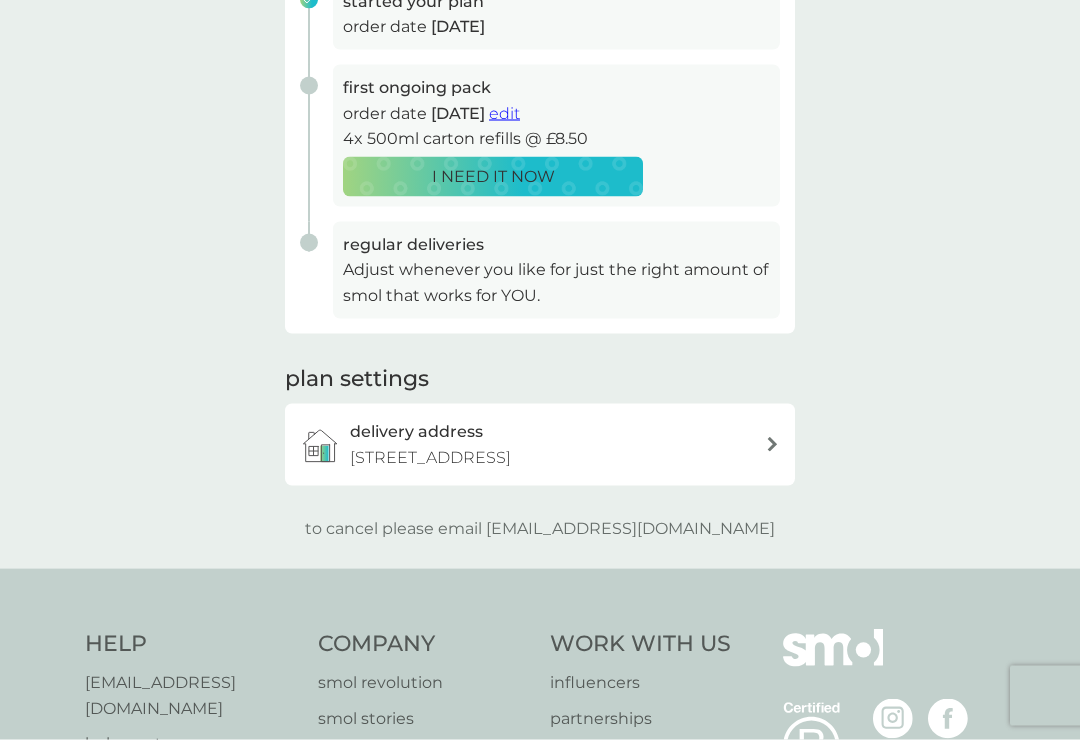 scroll, scrollTop: 355, scrollLeft: 0, axis: vertical 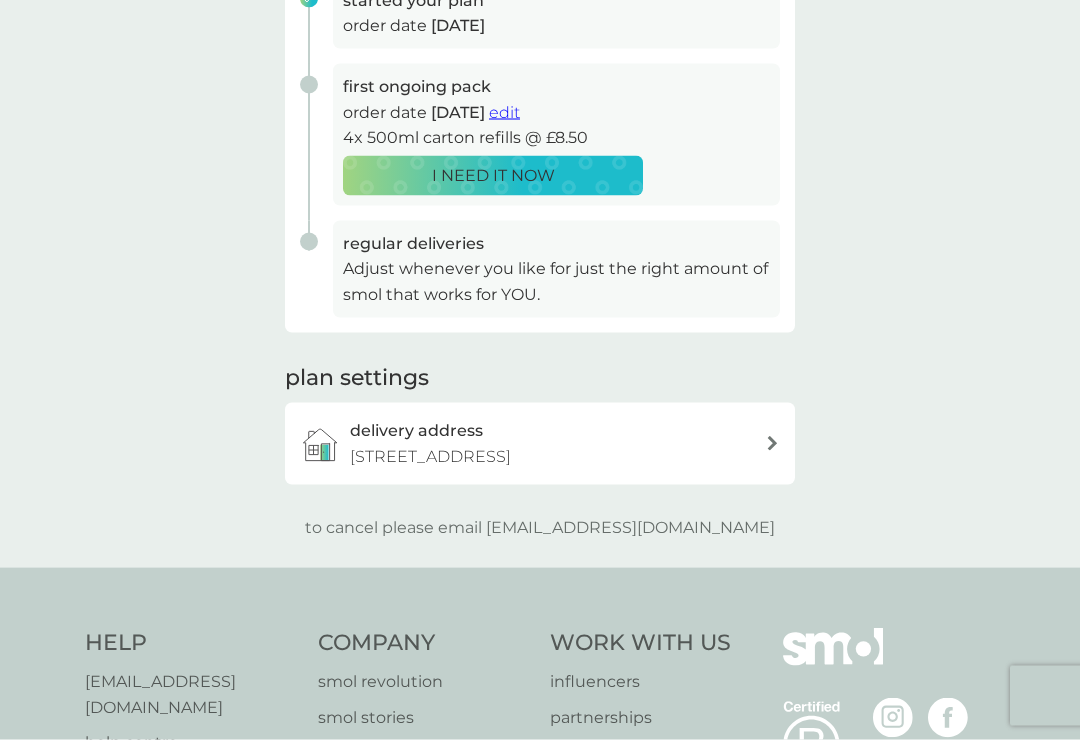 click at bounding box center (772, 443) 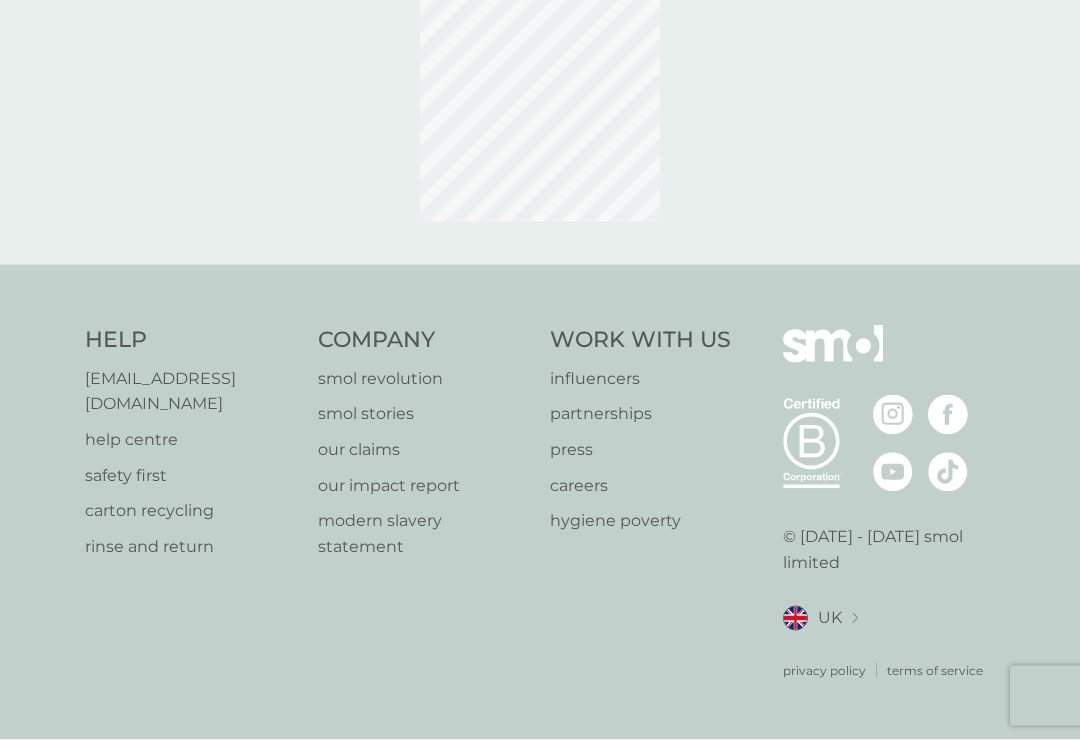 scroll, scrollTop: 0, scrollLeft: 0, axis: both 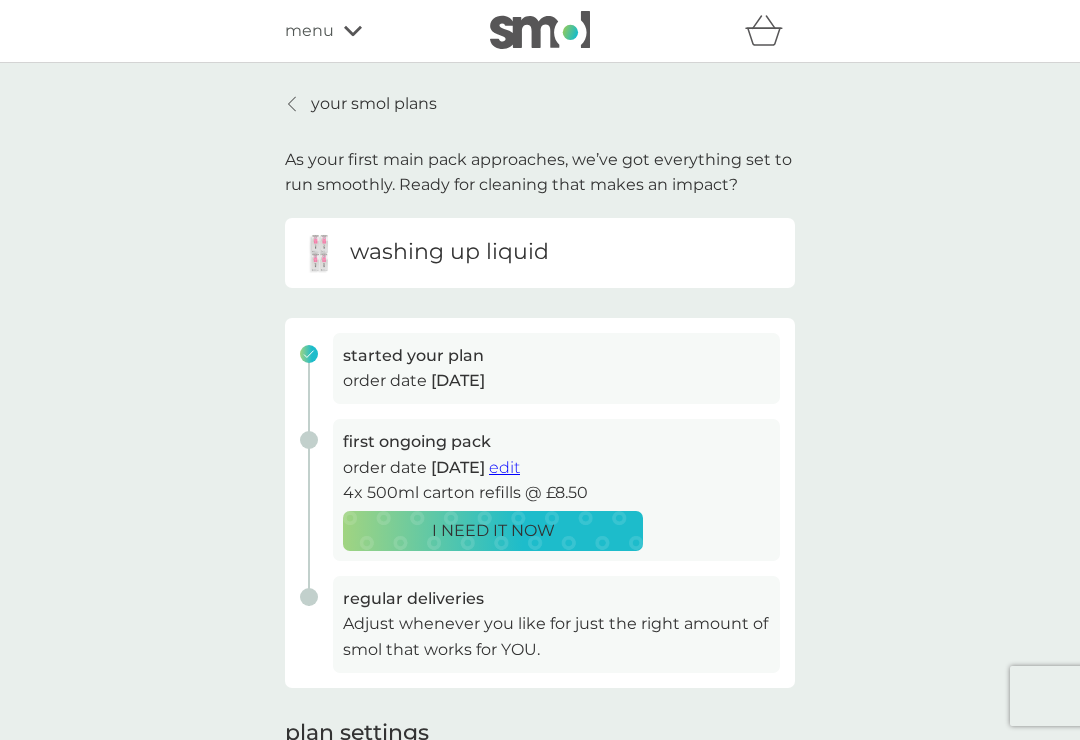 click on "your smol plans" at bounding box center (361, 104) 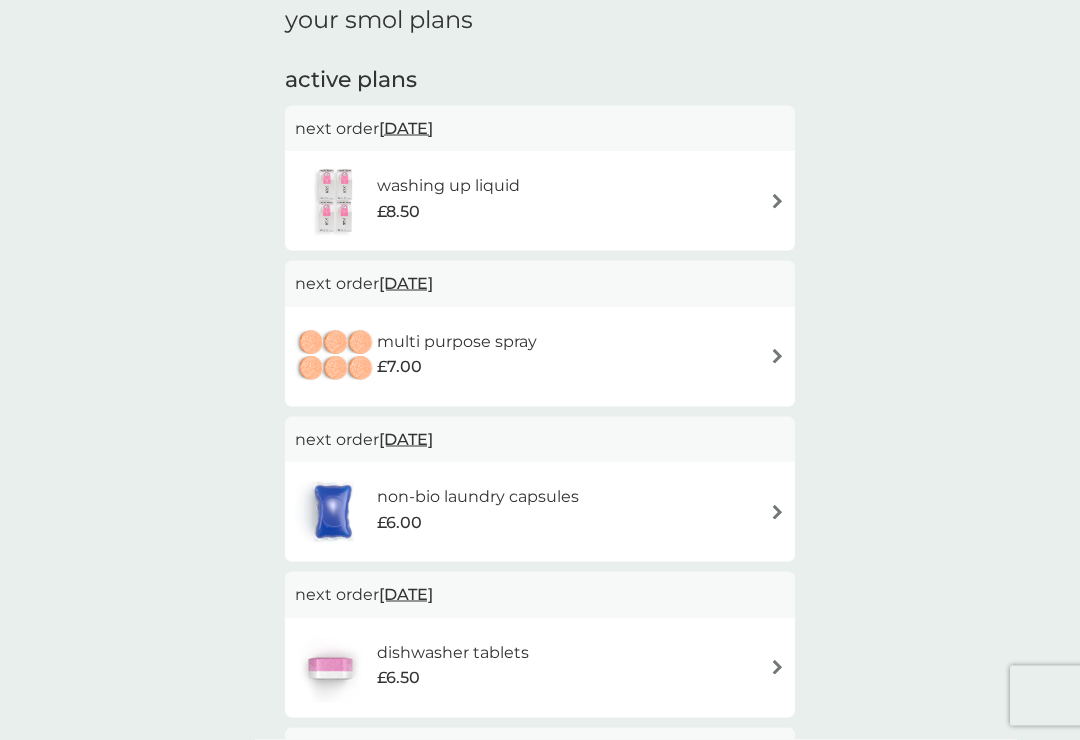 scroll, scrollTop: 87, scrollLeft: 0, axis: vertical 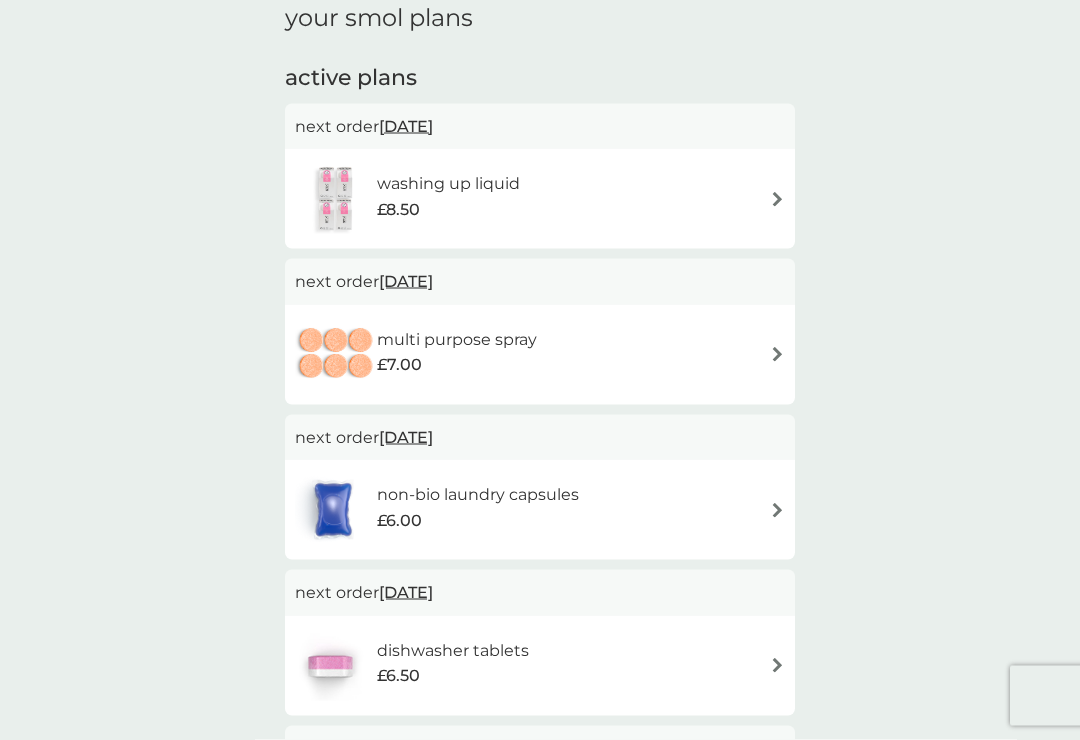 click on "[DATE]" at bounding box center [406, 126] 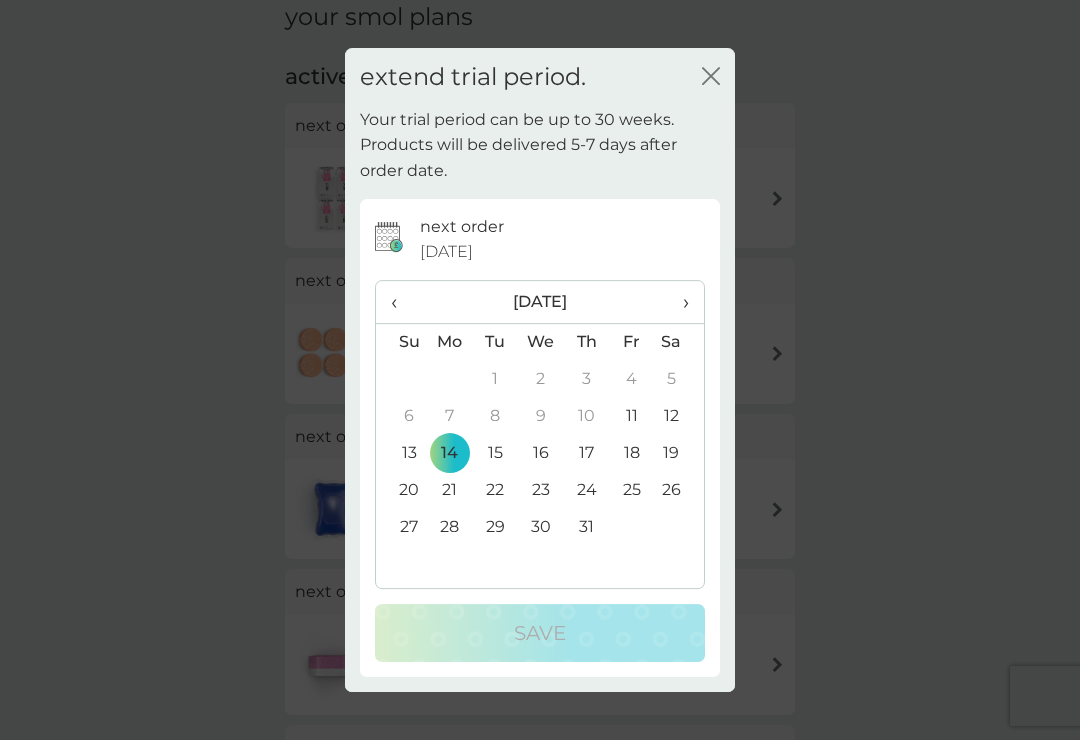 click on "›" at bounding box center [679, 302] 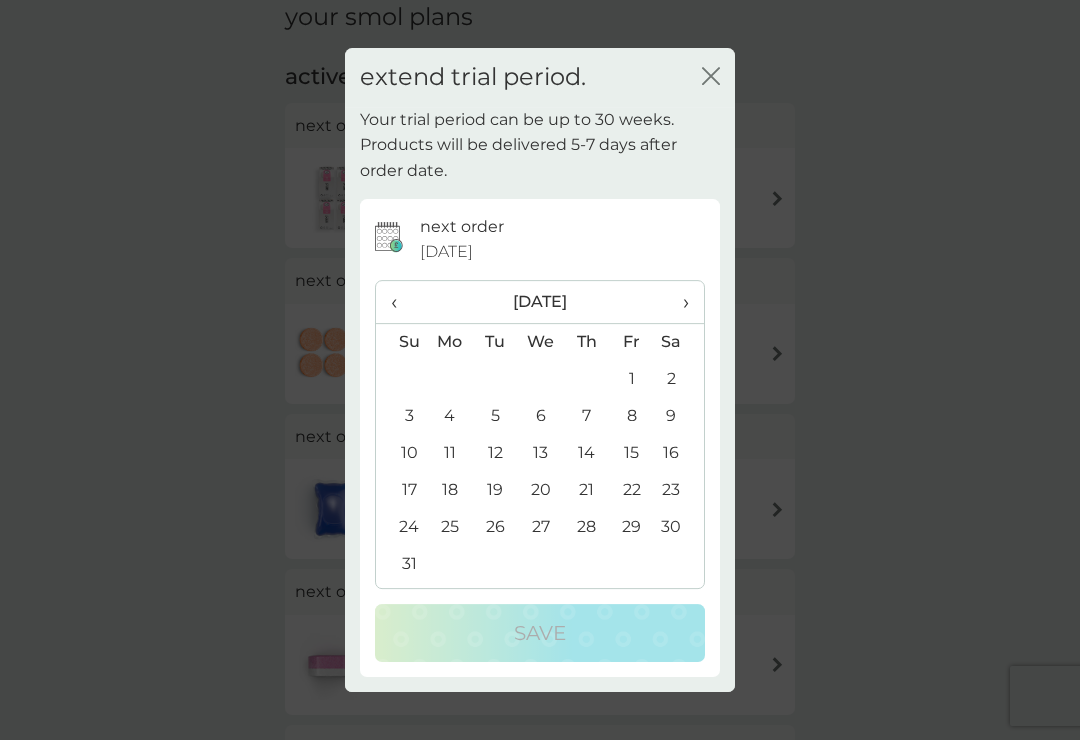 click on "›" at bounding box center (679, 302) 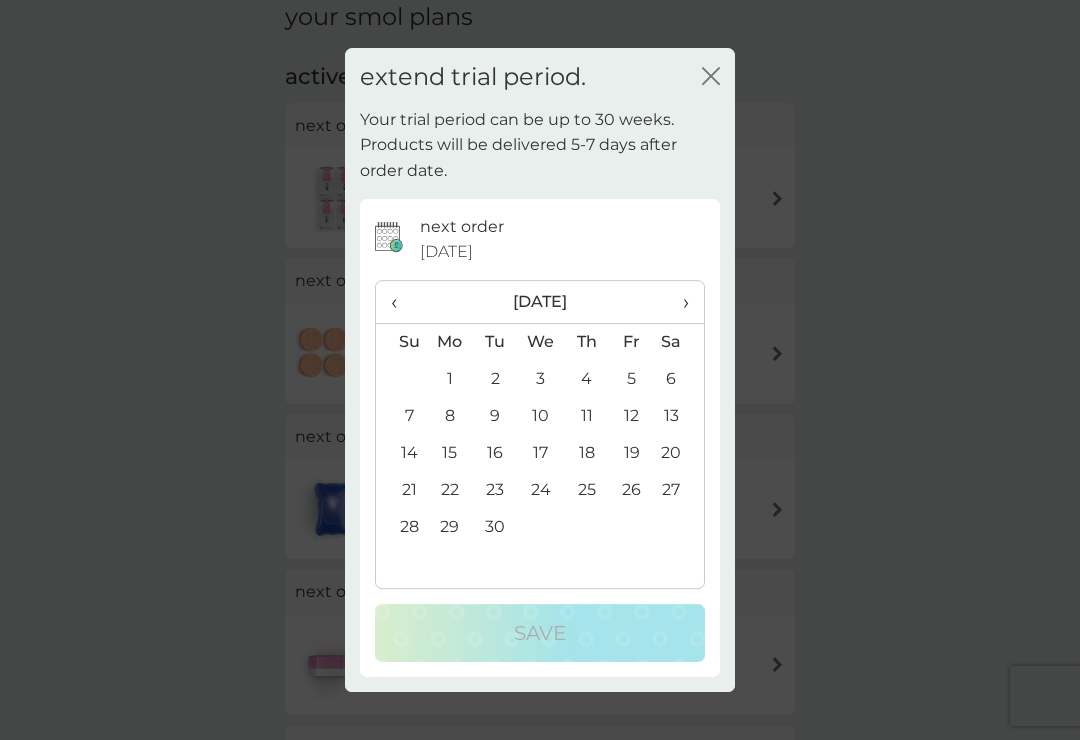 click on "3" at bounding box center [541, 379] 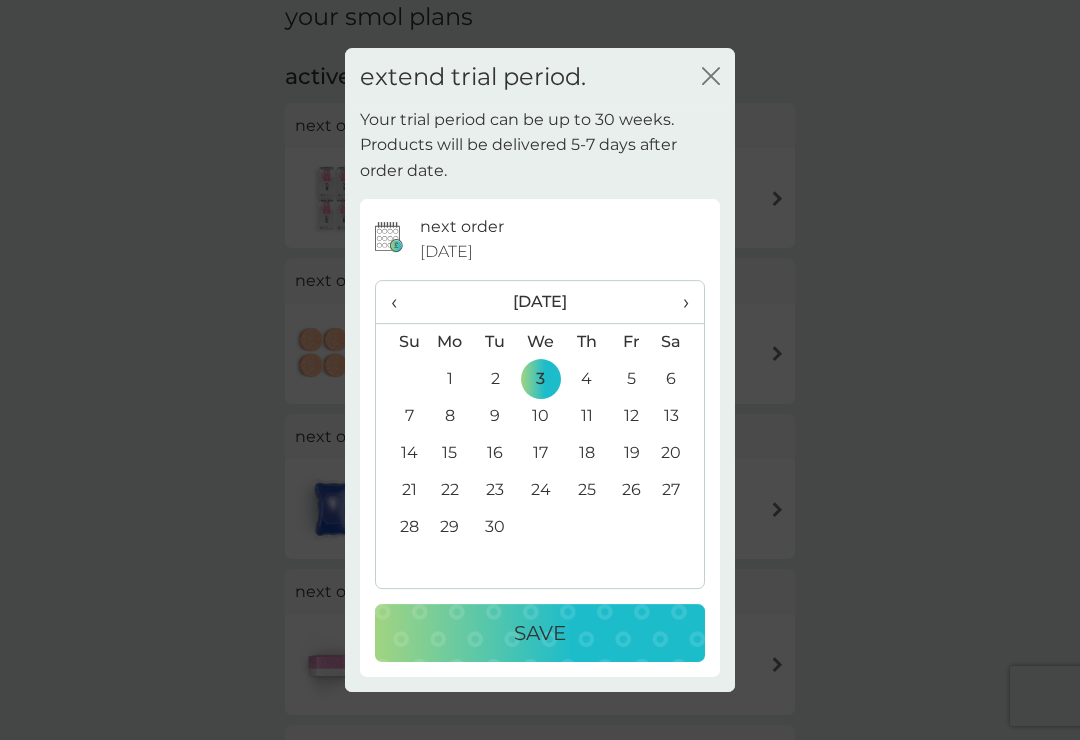 click on "close" 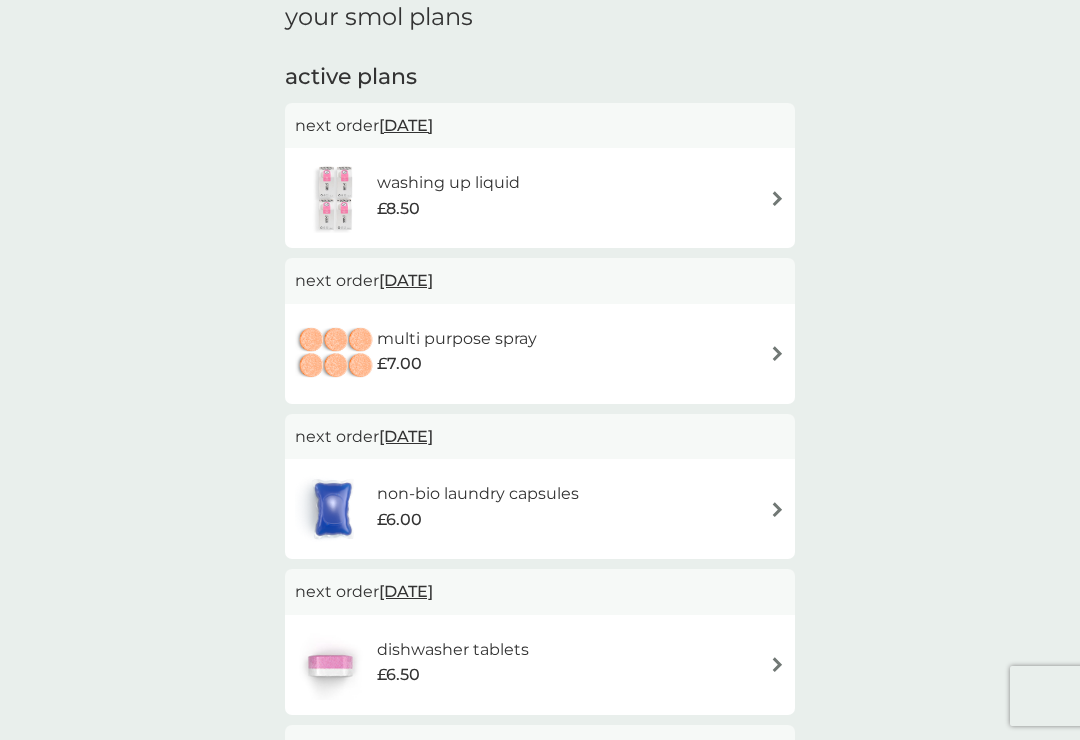 click on "[DATE]" at bounding box center (406, 125) 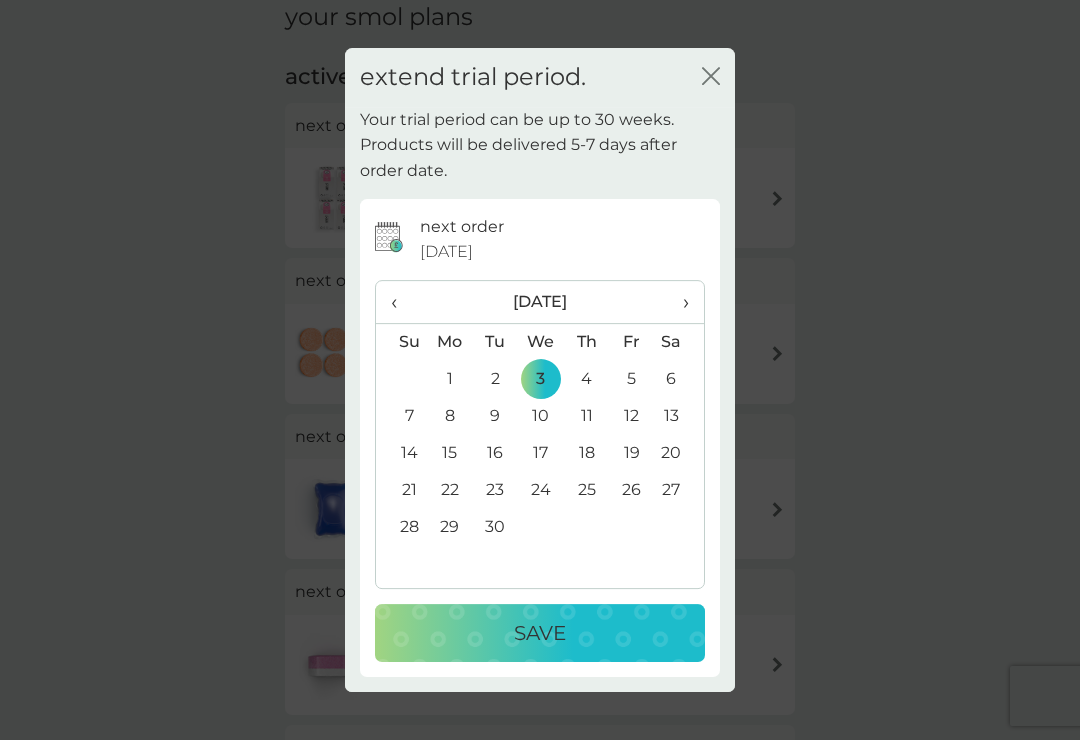 click on "Save" at bounding box center (540, 633) 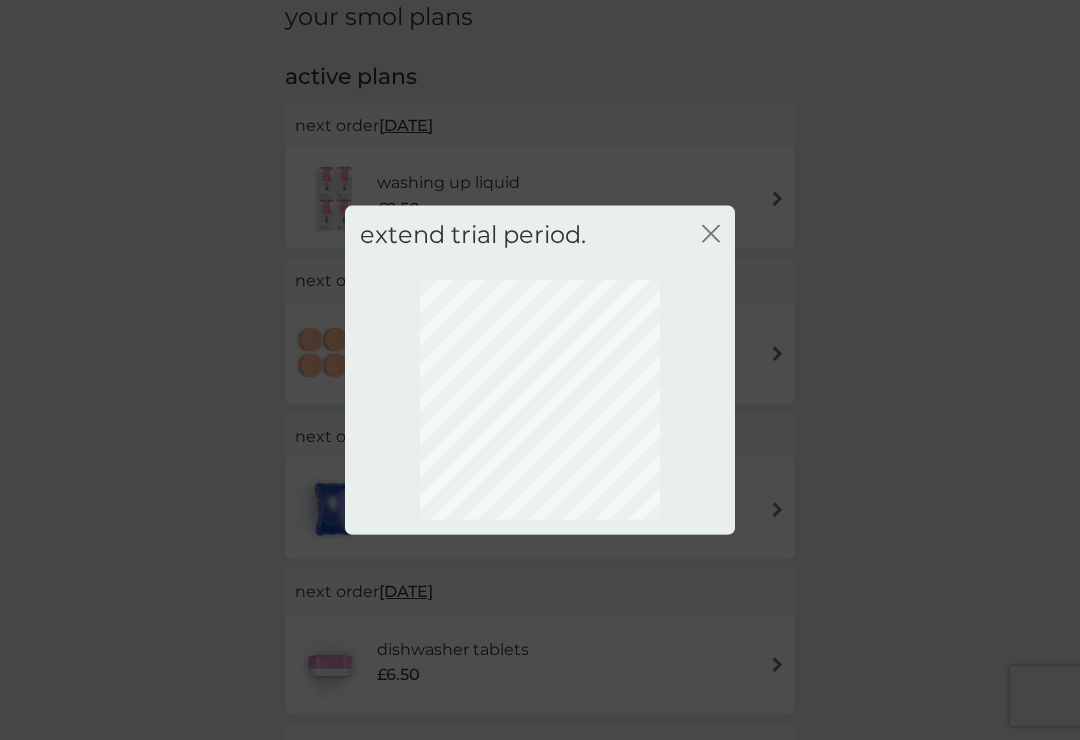 scroll, scrollTop: 66, scrollLeft: 0, axis: vertical 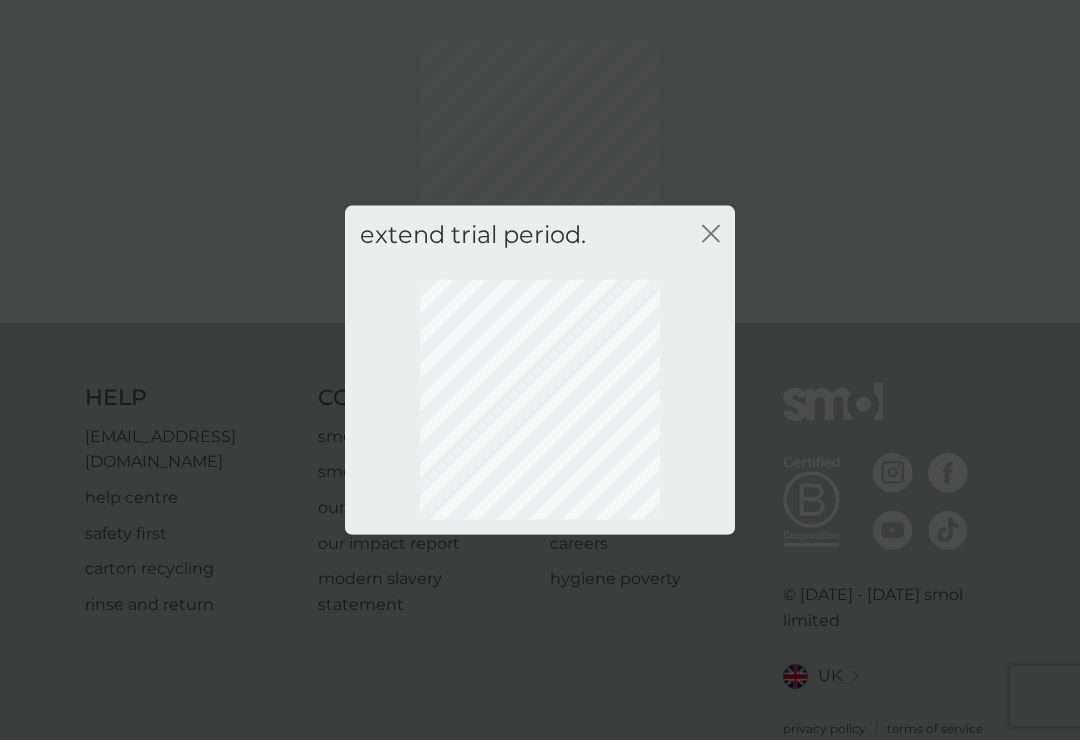click on "close" 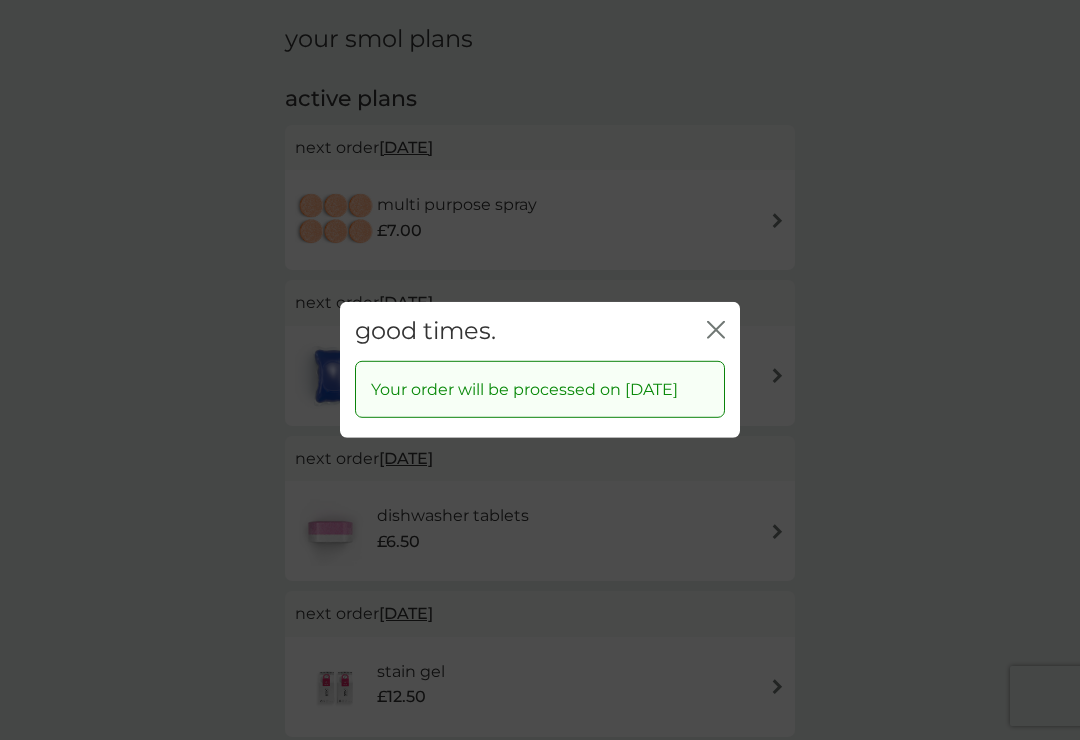 click on "close" 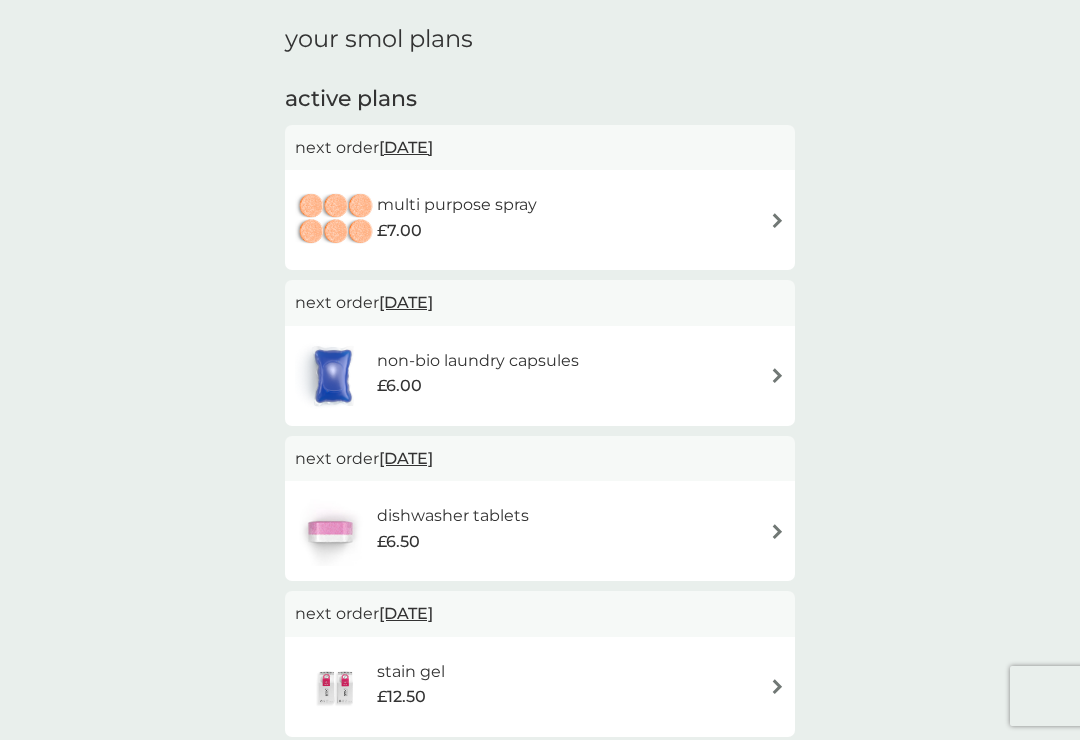 click on "[DATE]" at bounding box center [406, 302] 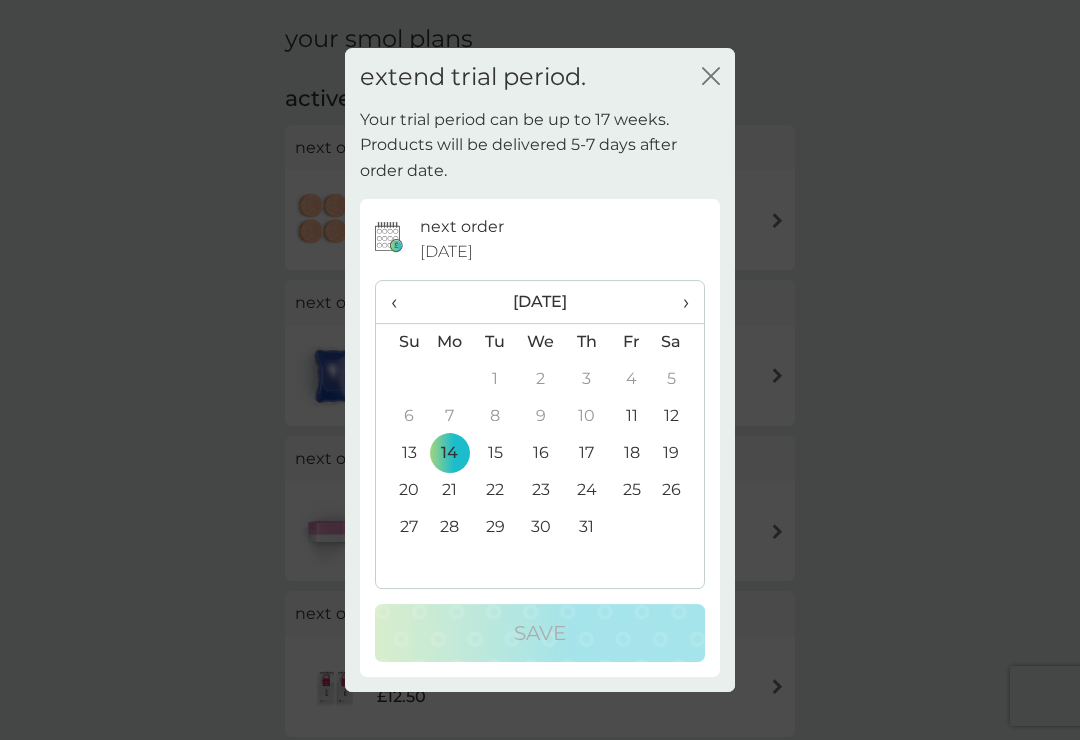 click on "›" at bounding box center (679, 302) 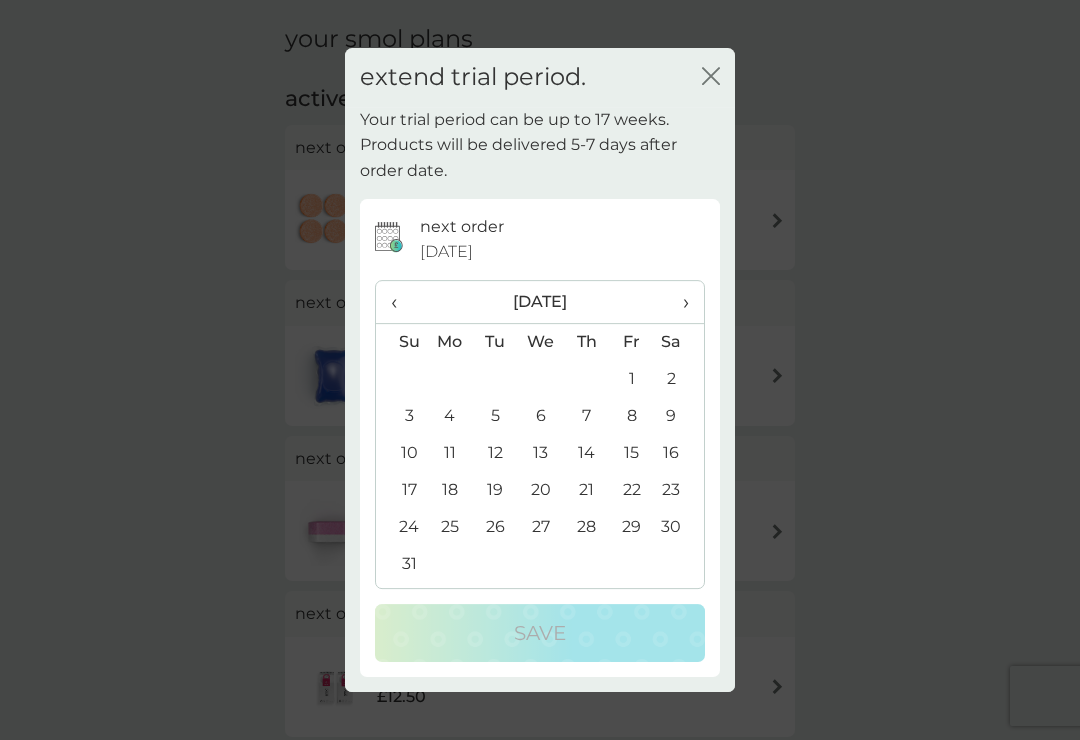 click on "›" at bounding box center (679, 302) 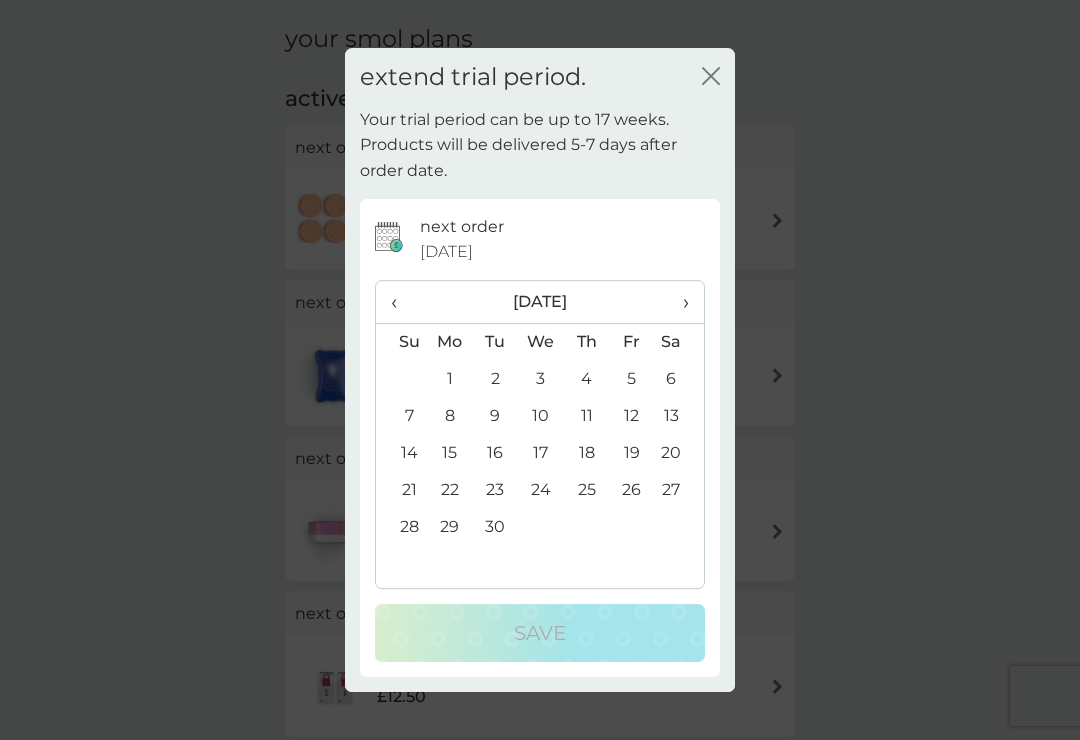 click on "3" at bounding box center [541, 379] 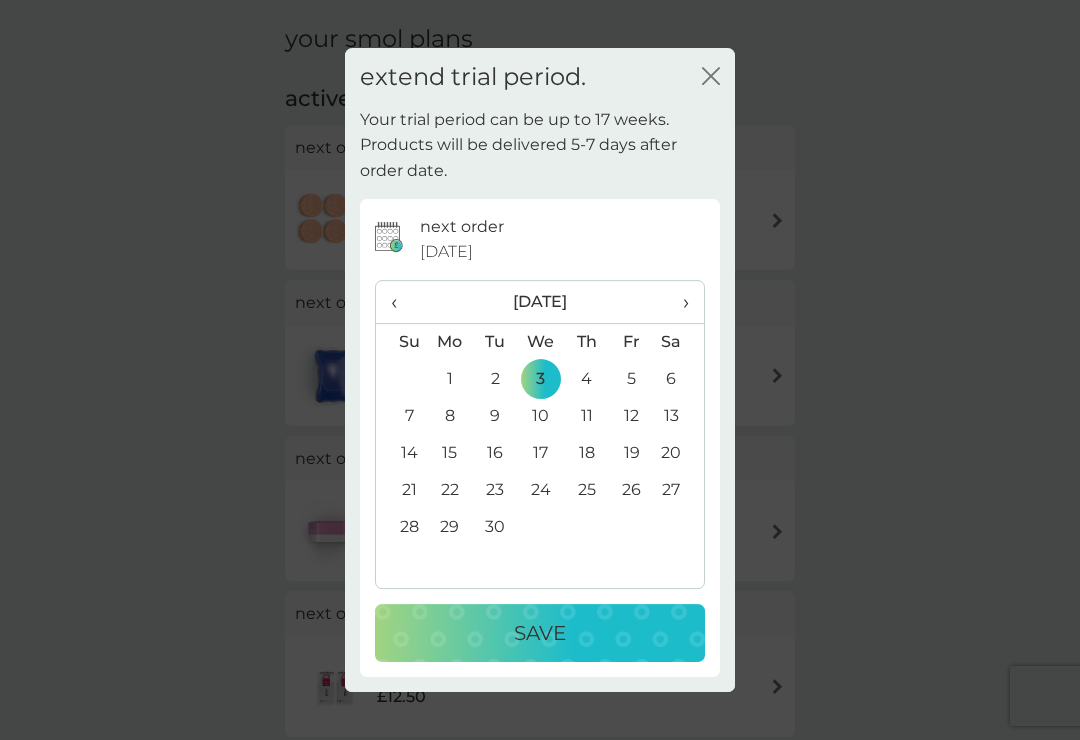 click on "Save" at bounding box center [540, 633] 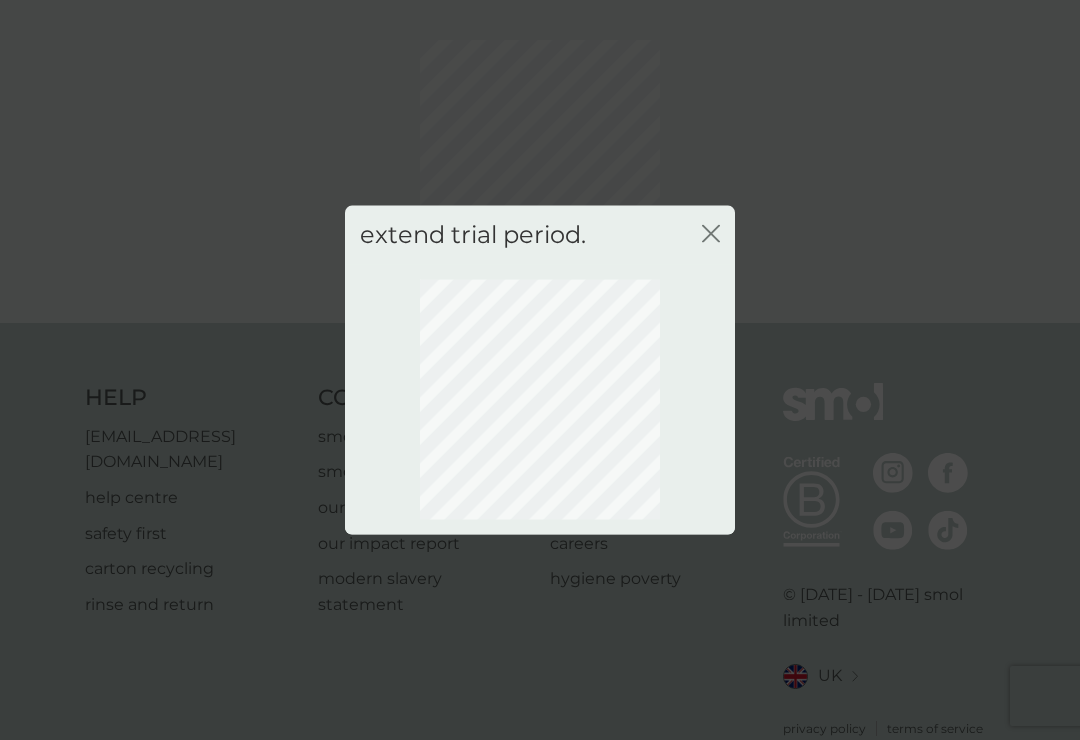 click on "close" 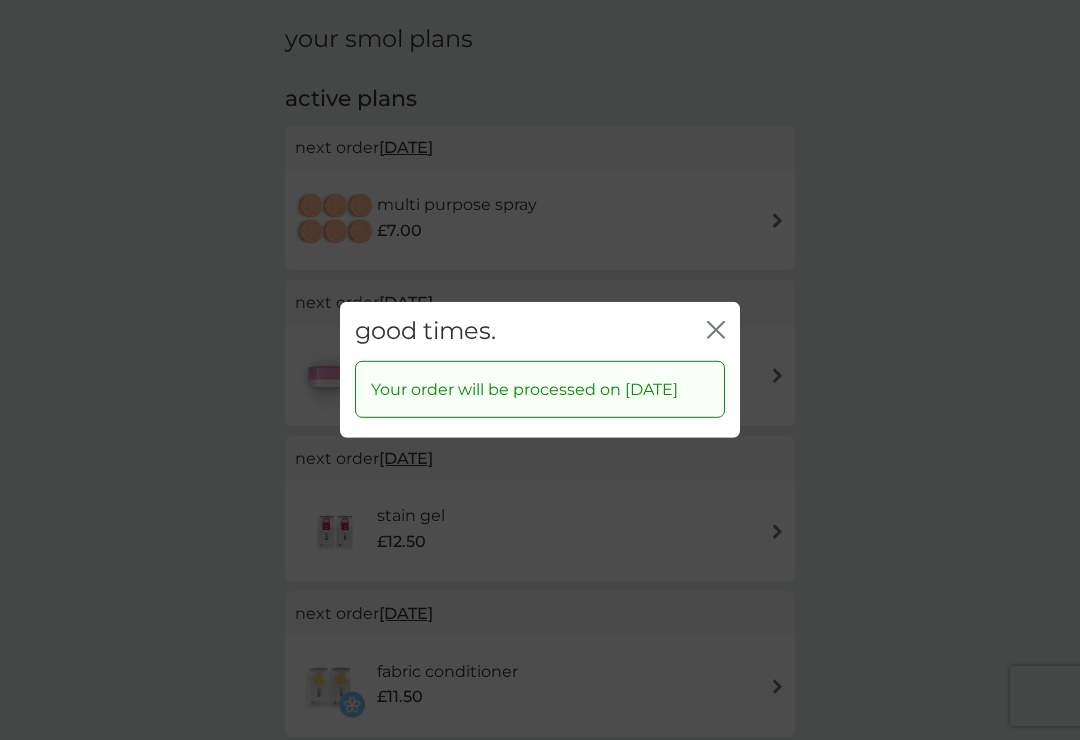 click on "close" 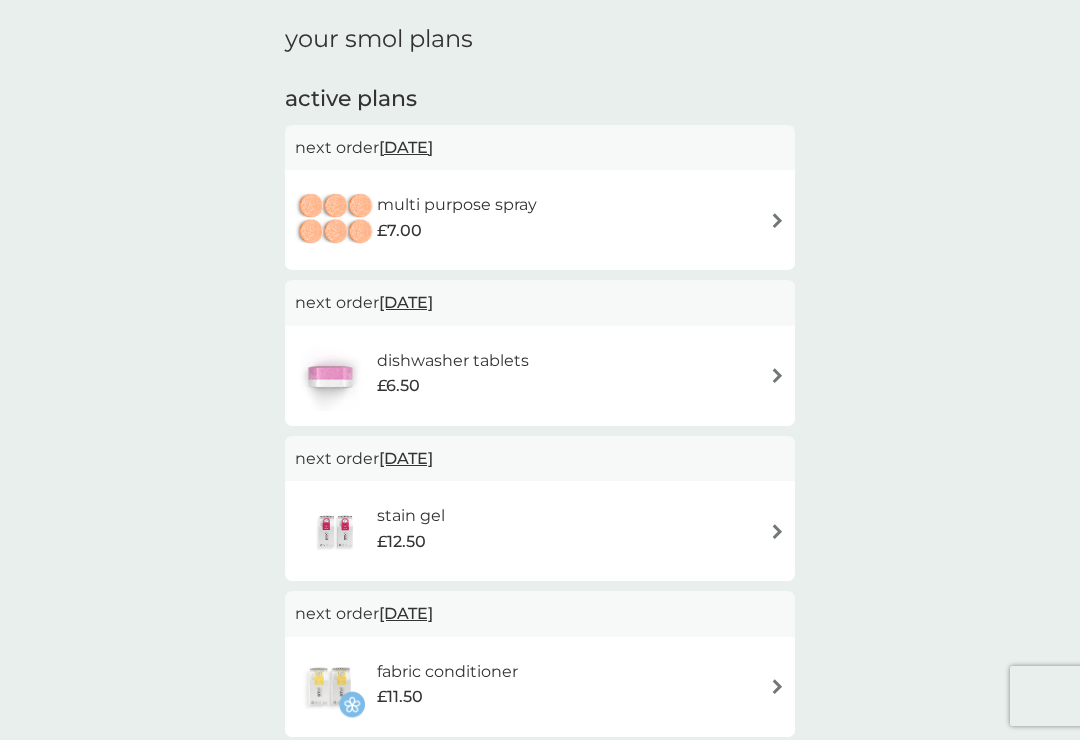 click at bounding box center (777, 375) 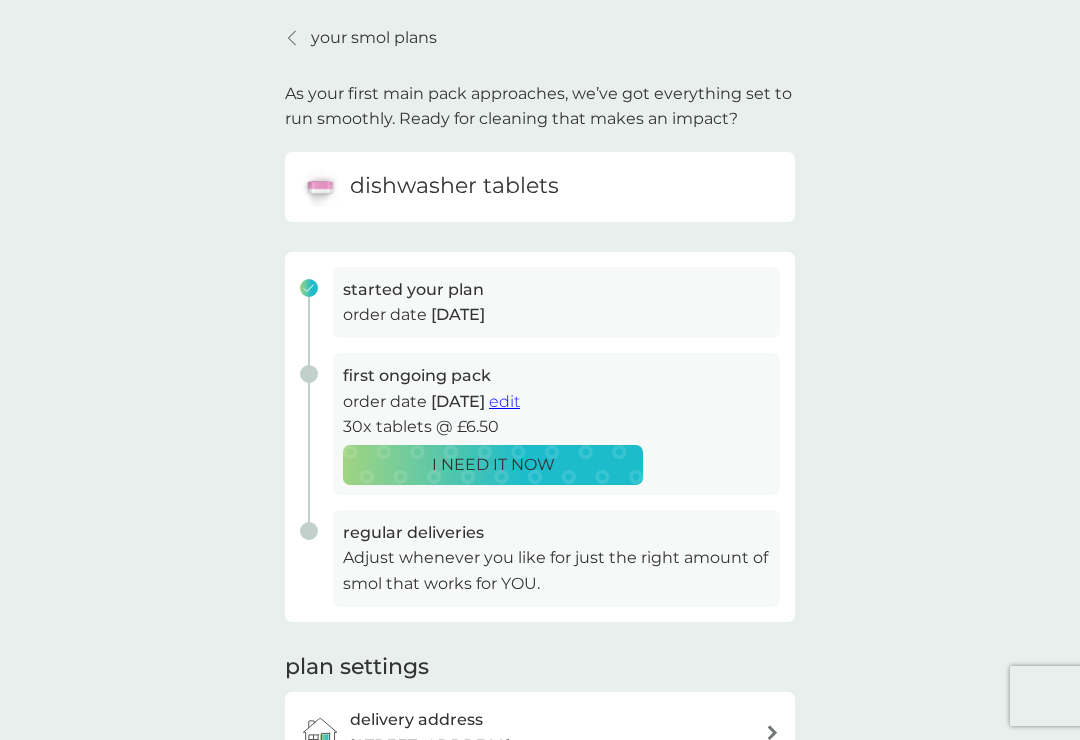 scroll, scrollTop: 0, scrollLeft: 0, axis: both 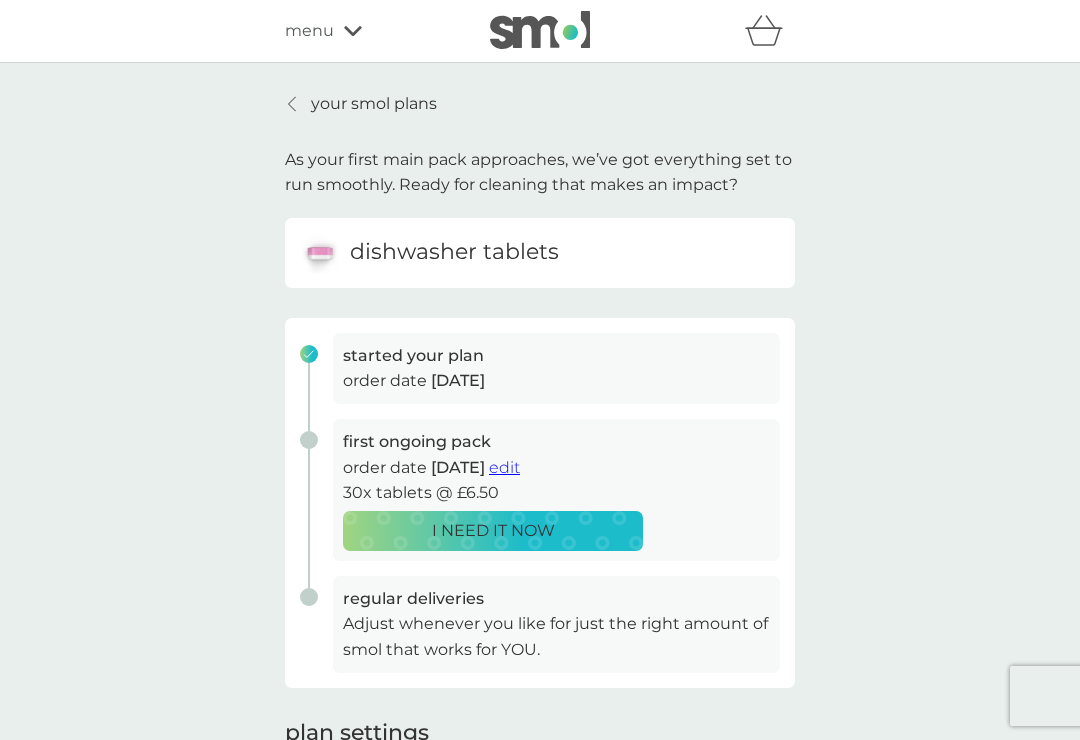 click on "your smol plans As your first main pack approaches, we’ve got everything set to run smoothly. Ready for cleaning that makes an impact? dishwasher tablets started your plan order date   [DATE] first ongoing pack order date   [DATE]   edit 30x tablets @ £6.50 I NEED IT NOW regular deliveries Adjust whenever you like for just the right amount of smol that works for YOU. plan settings delivery address [STREET_ADDRESS] to cancel please email   [EMAIL_ADDRESS][DOMAIN_NAME]" at bounding box center [540, 493] 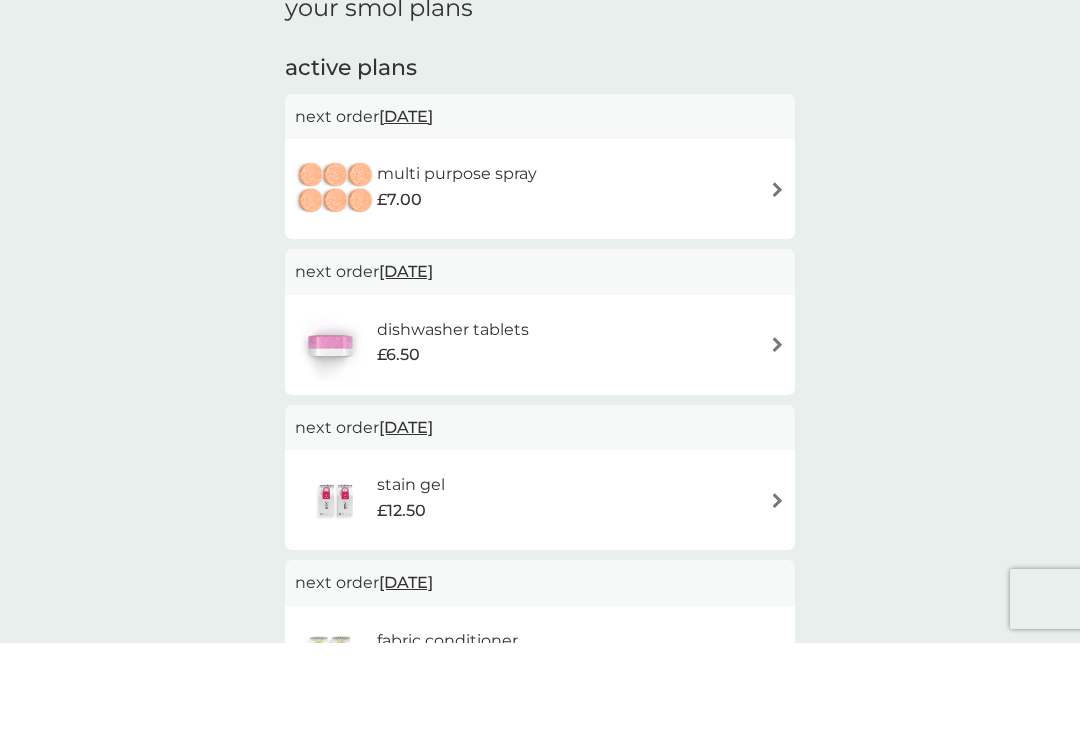 click on "[DATE]" at bounding box center [406, 368] 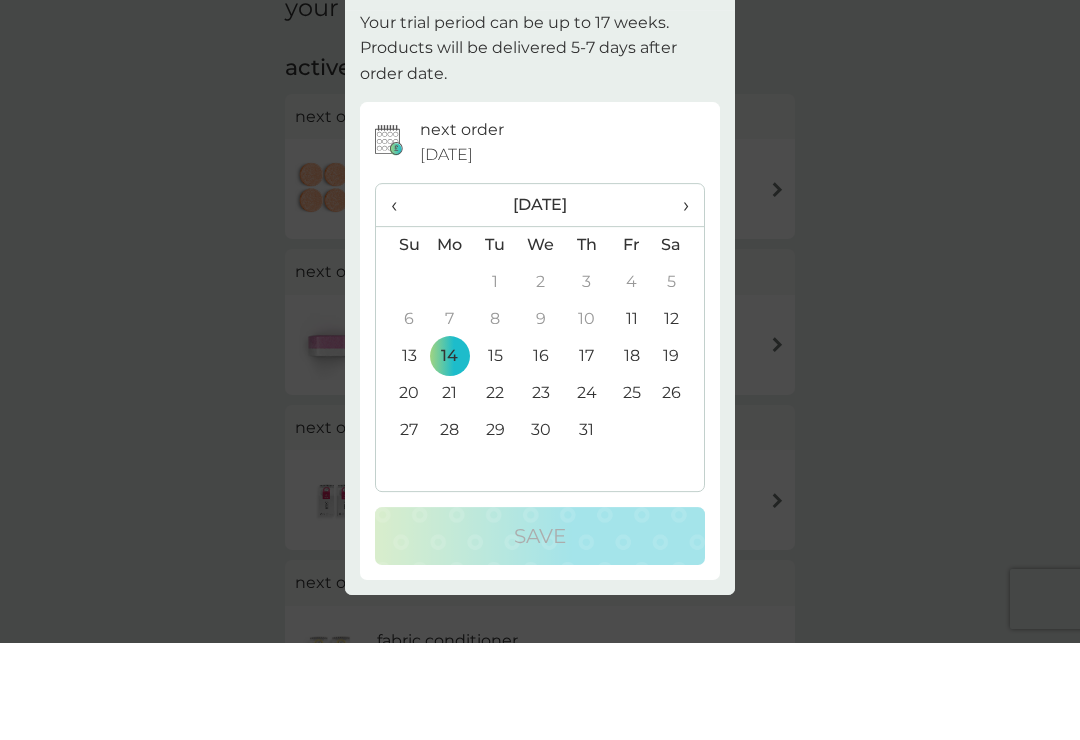 scroll, scrollTop: 97, scrollLeft: 0, axis: vertical 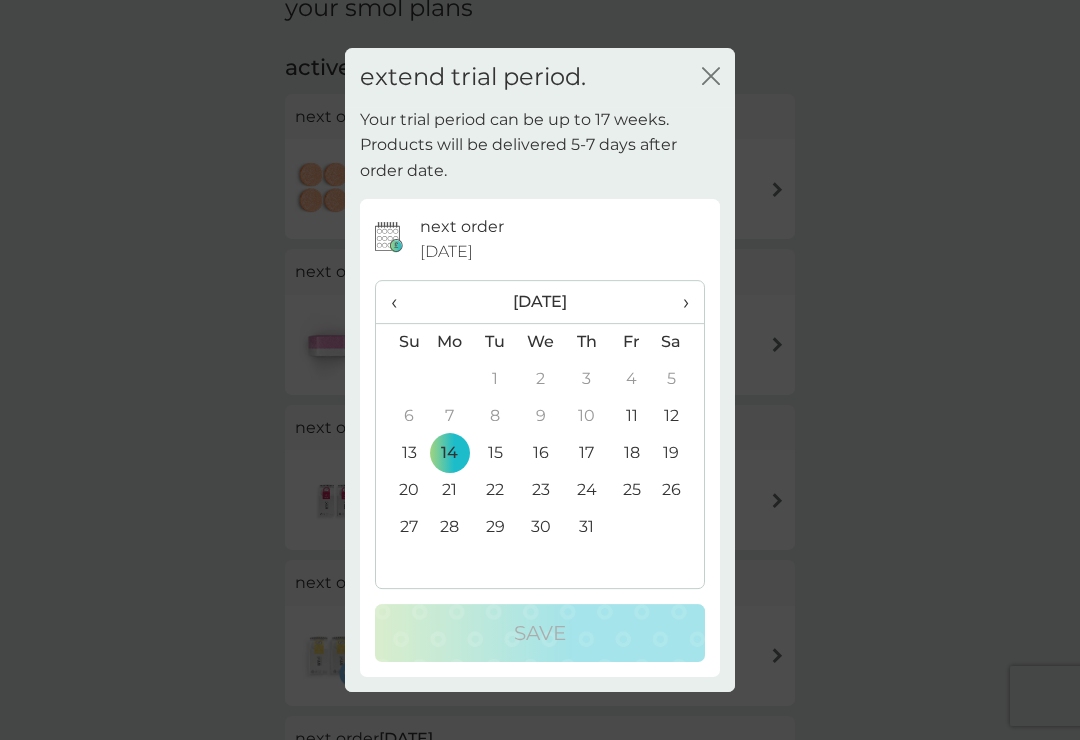 click on "›" at bounding box center [679, 302] 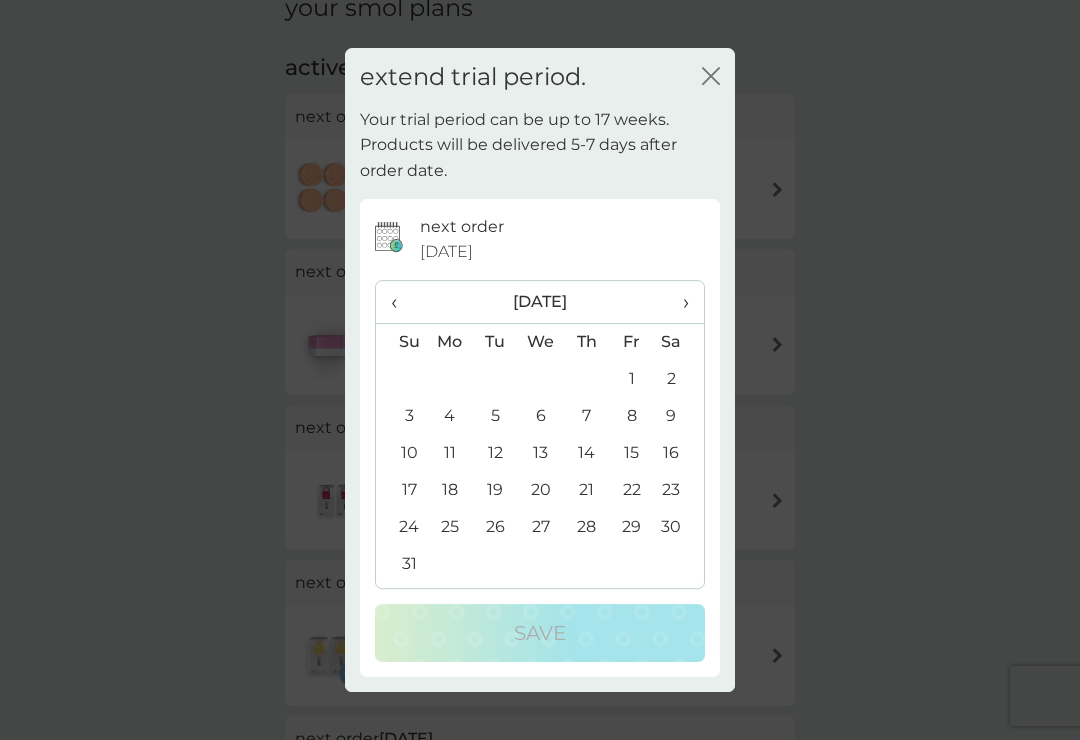 click on "›" at bounding box center [679, 302] 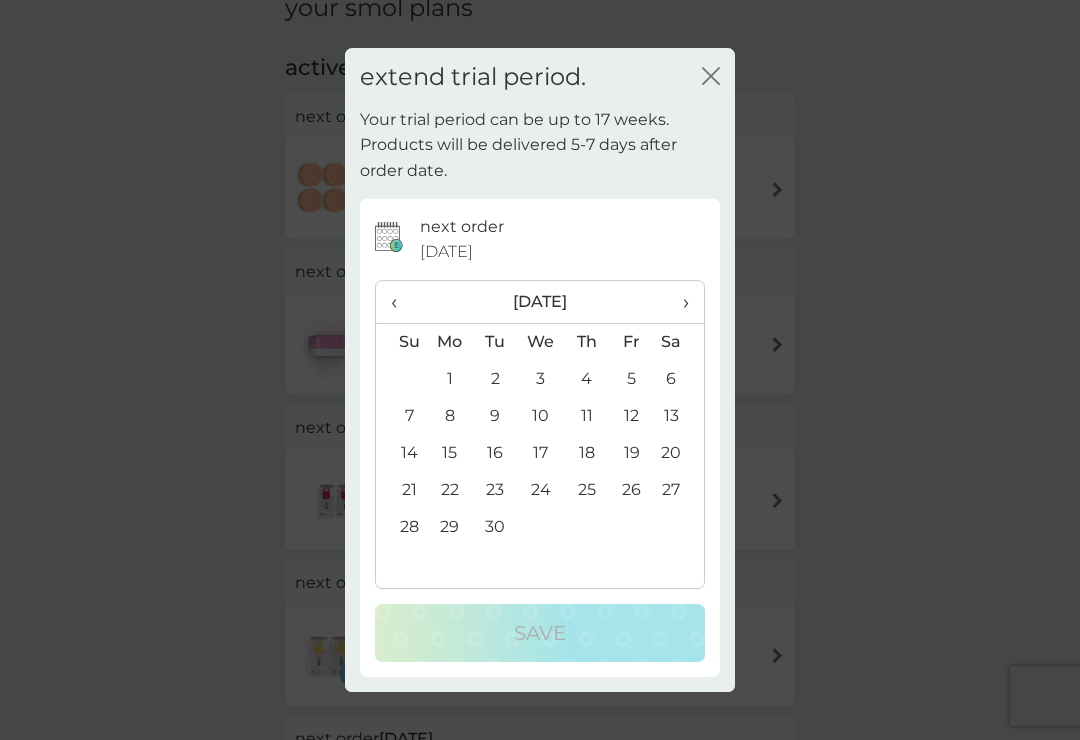 click on "3" at bounding box center [541, 379] 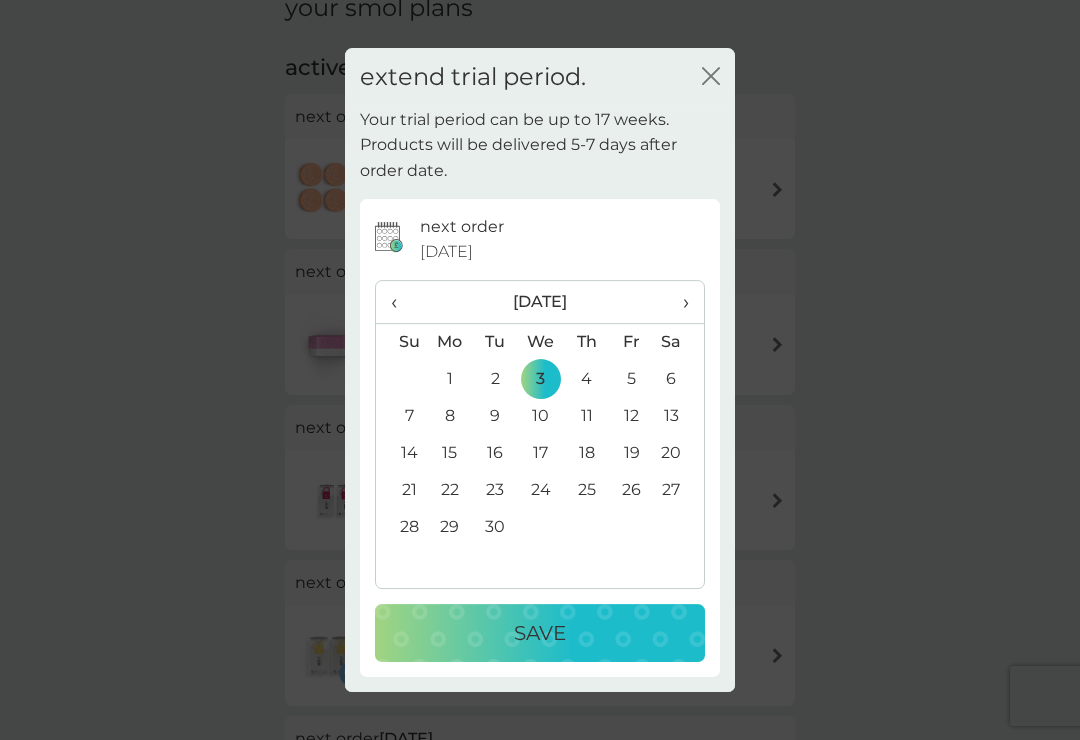 click on "Save" at bounding box center (540, 633) 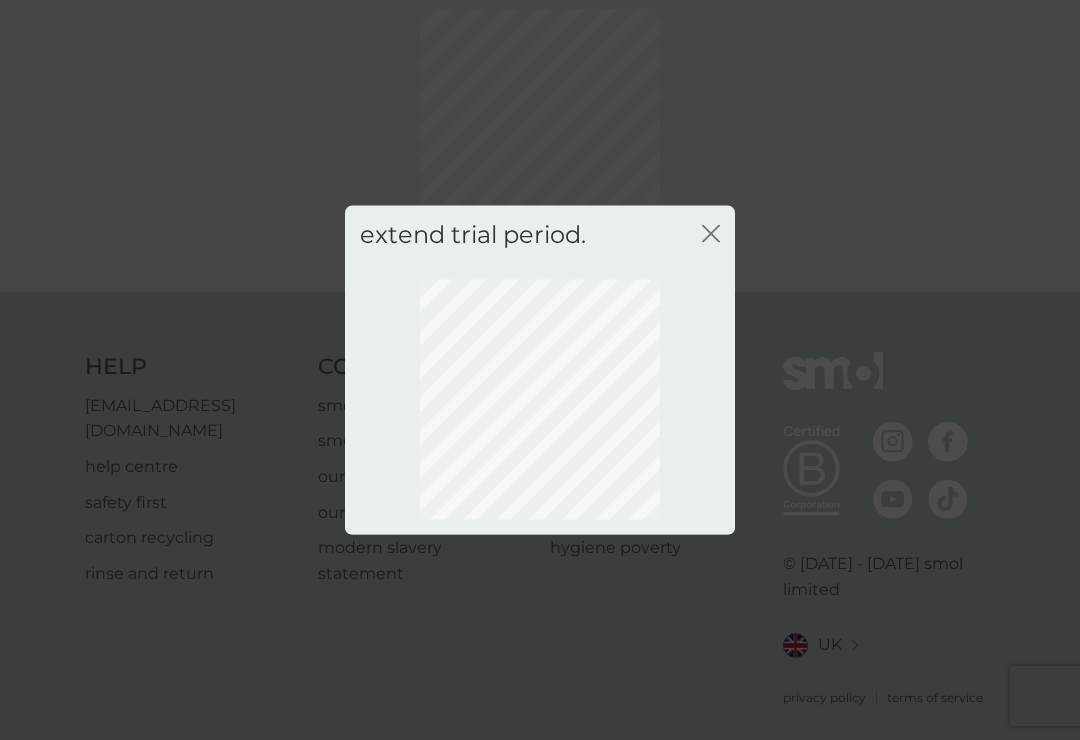 click on "close" 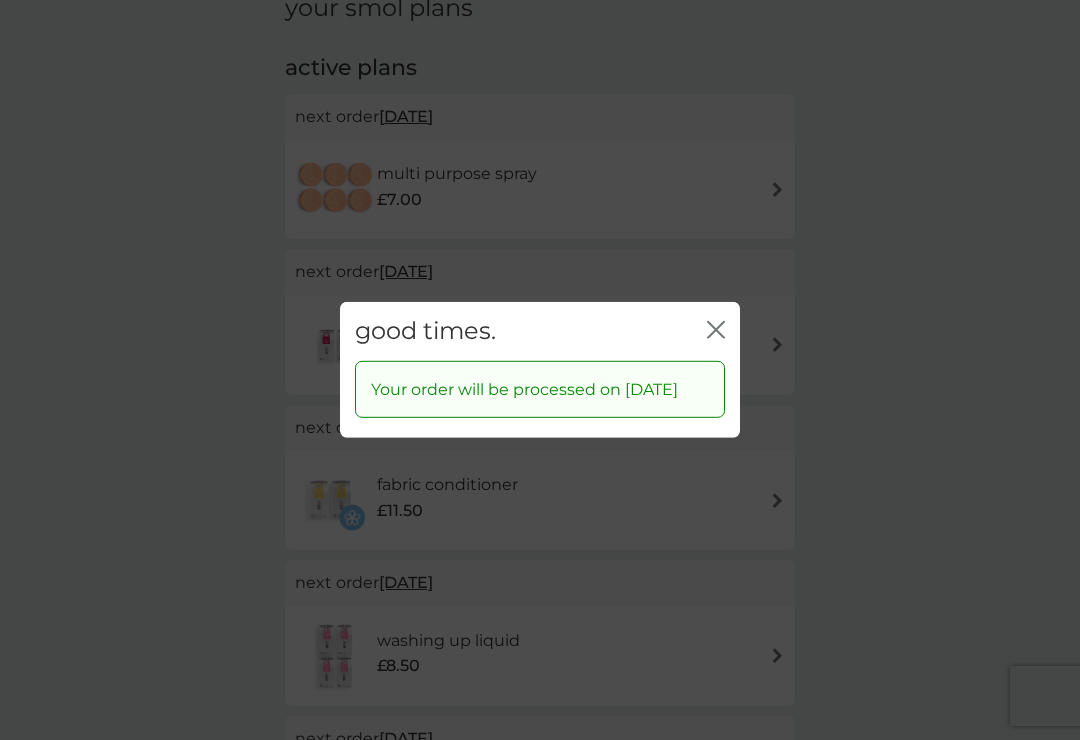 click 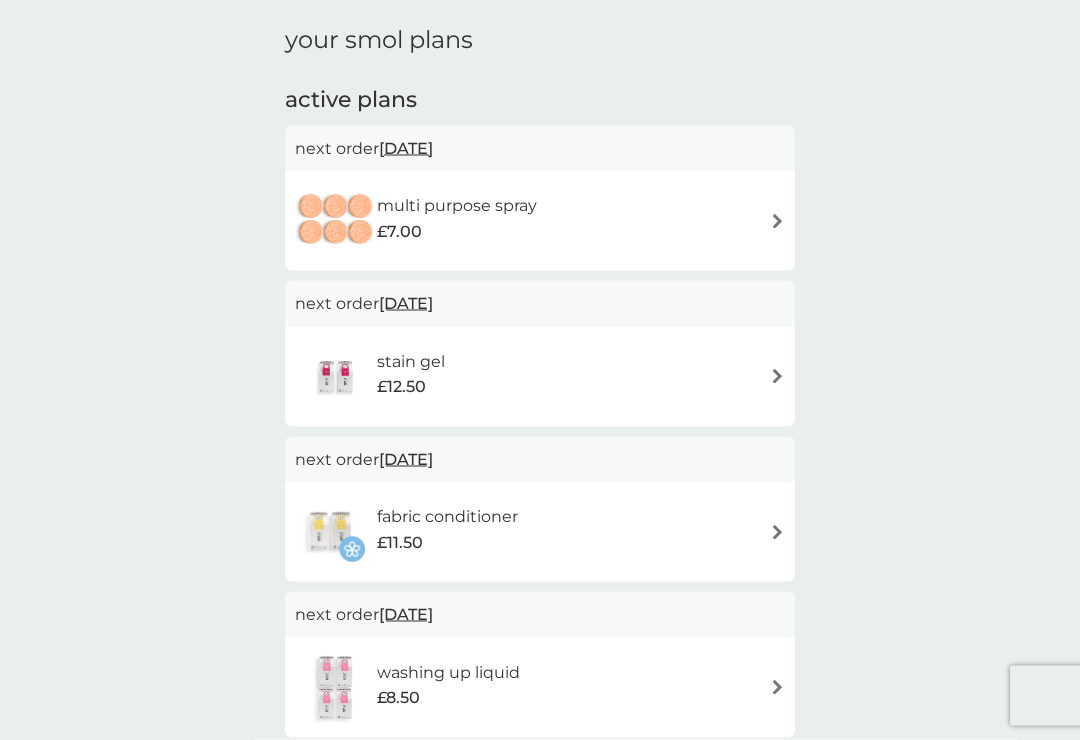 scroll, scrollTop: 9, scrollLeft: 0, axis: vertical 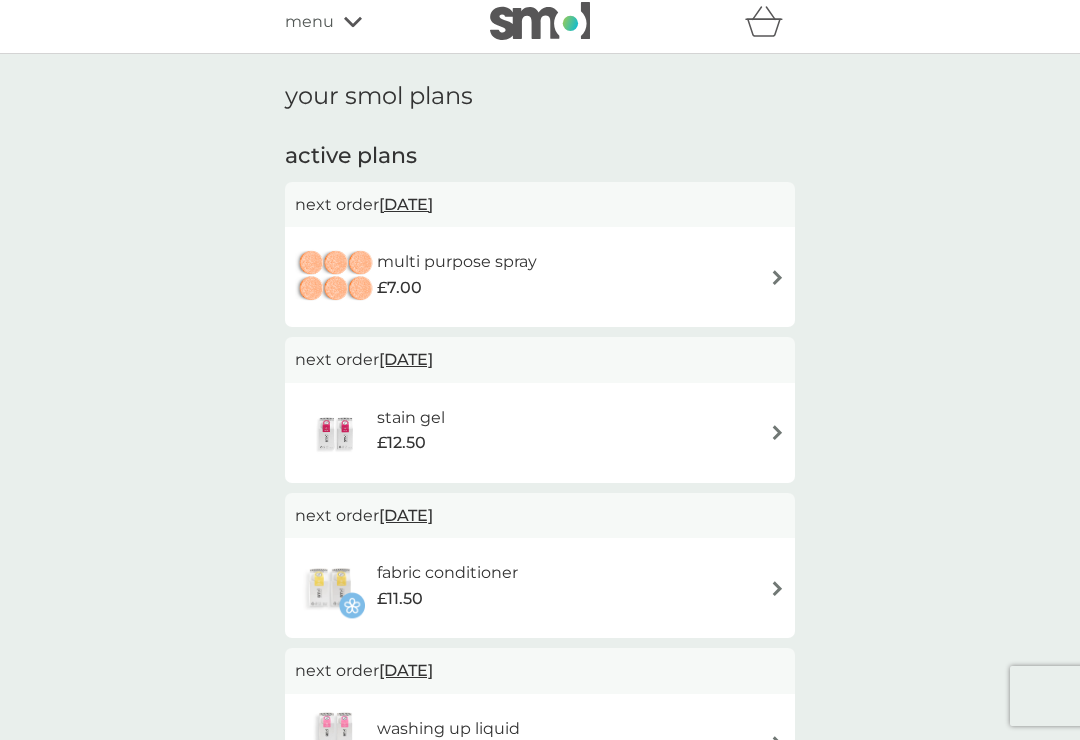 click on "[DATE]" at bounding box center (406, 204) 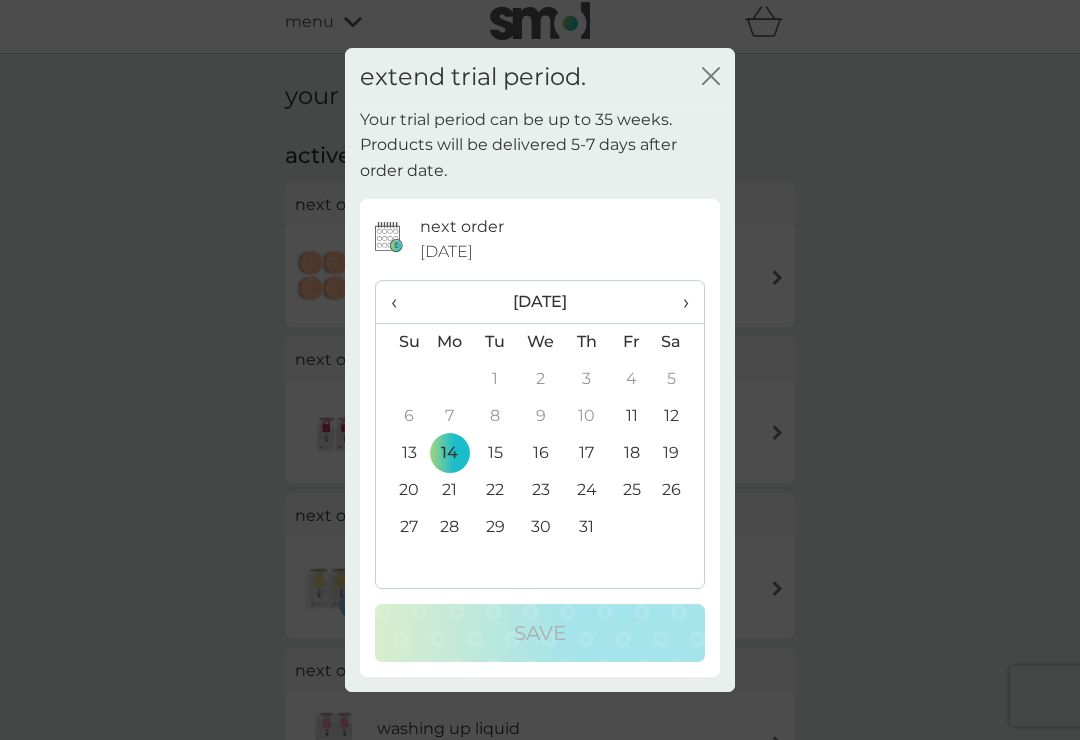 click on "›" at bounding box center [679, 302] 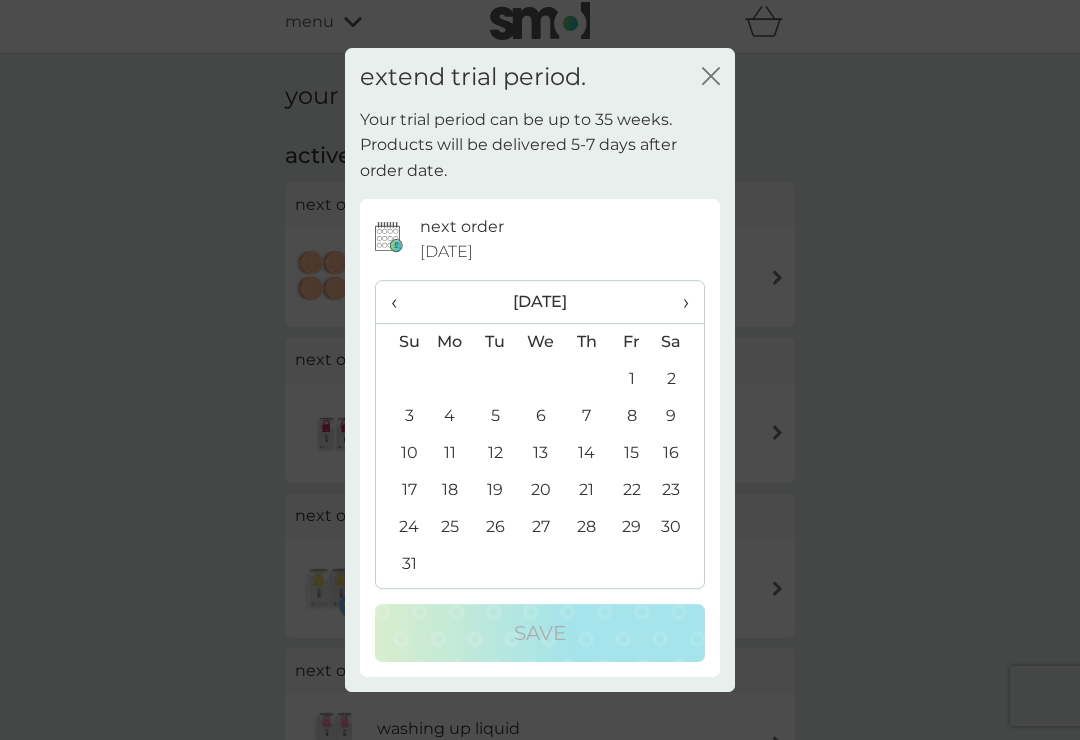click on "›" at bounding box center (679, 302) 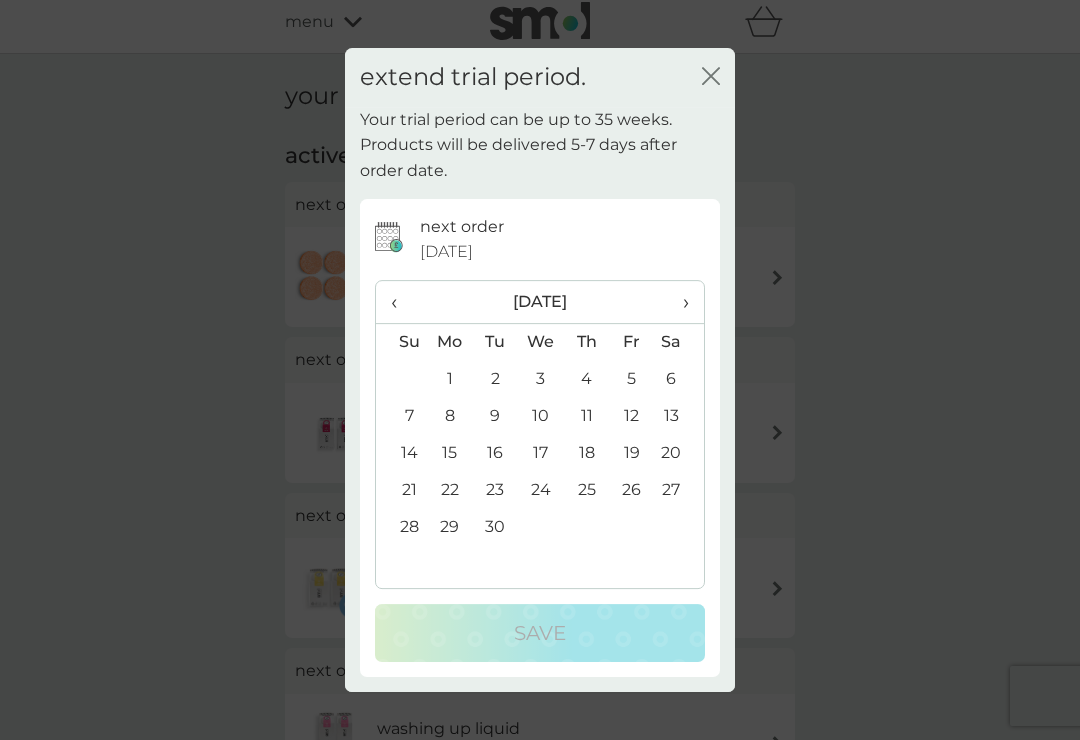 click on "3" at bounding box center (541, 379) 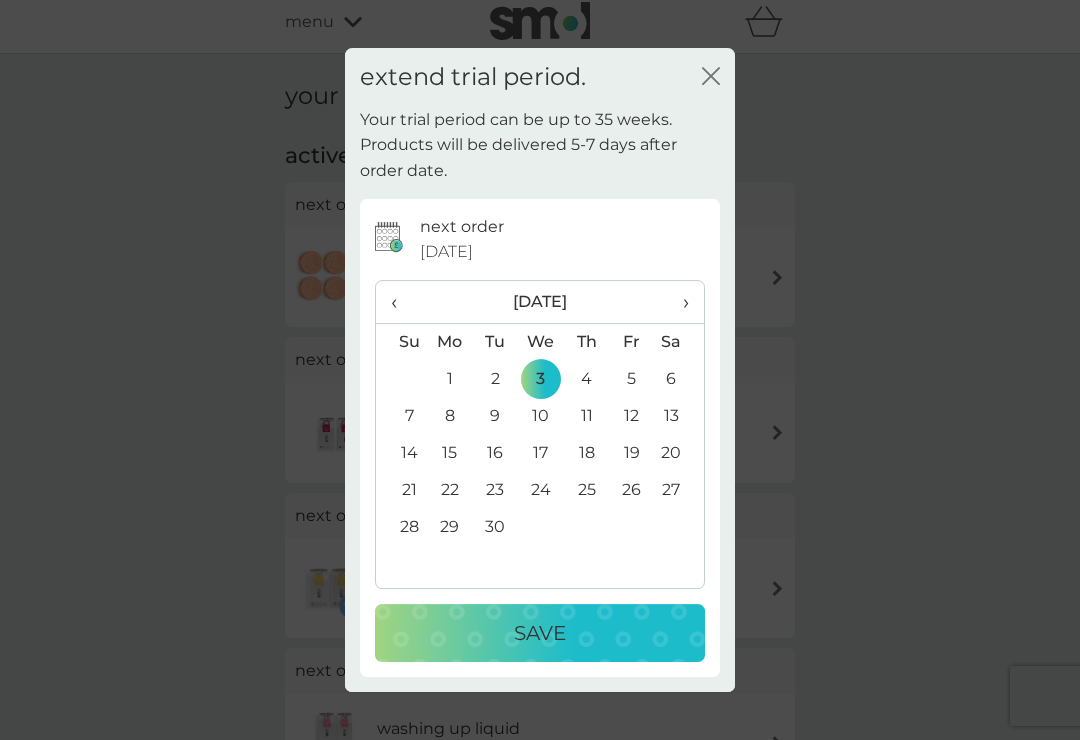 click on "Save" at bounding box center (540, 633) 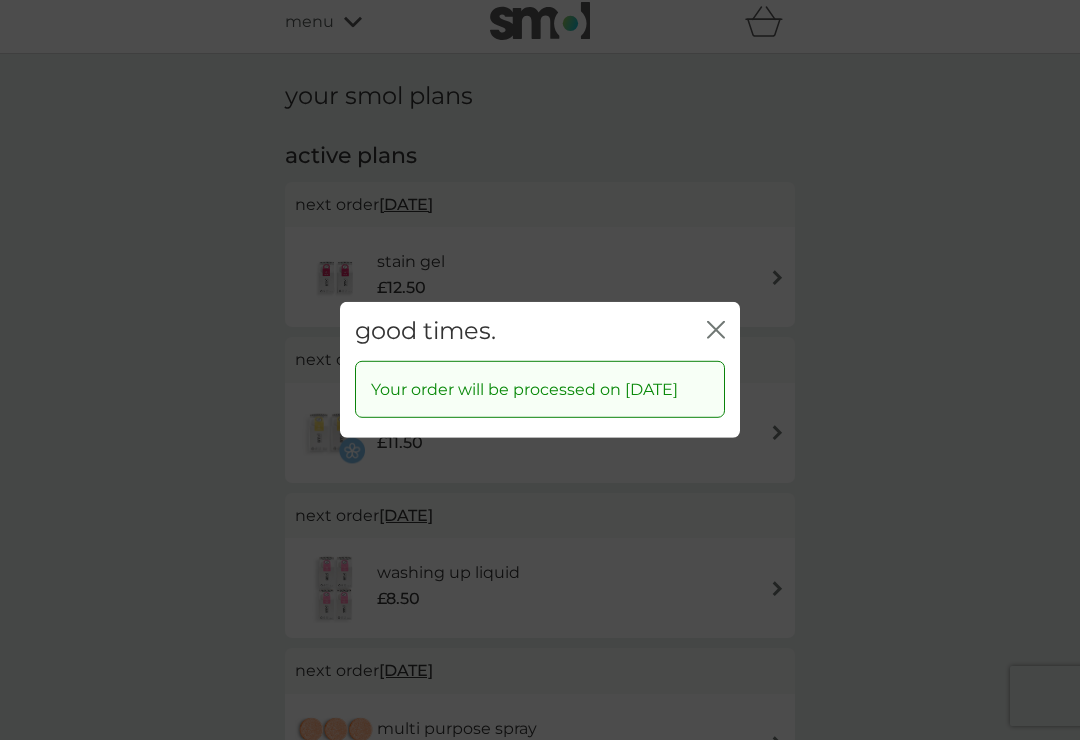 click on "close" 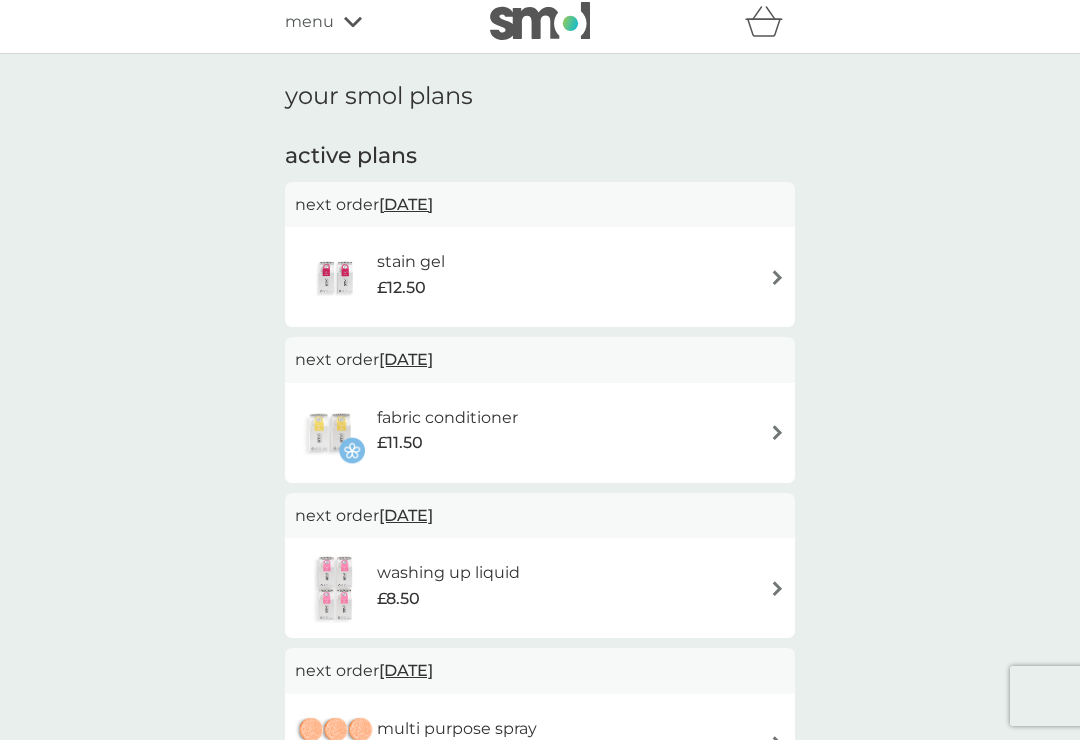click at bounding box center (777, 277) 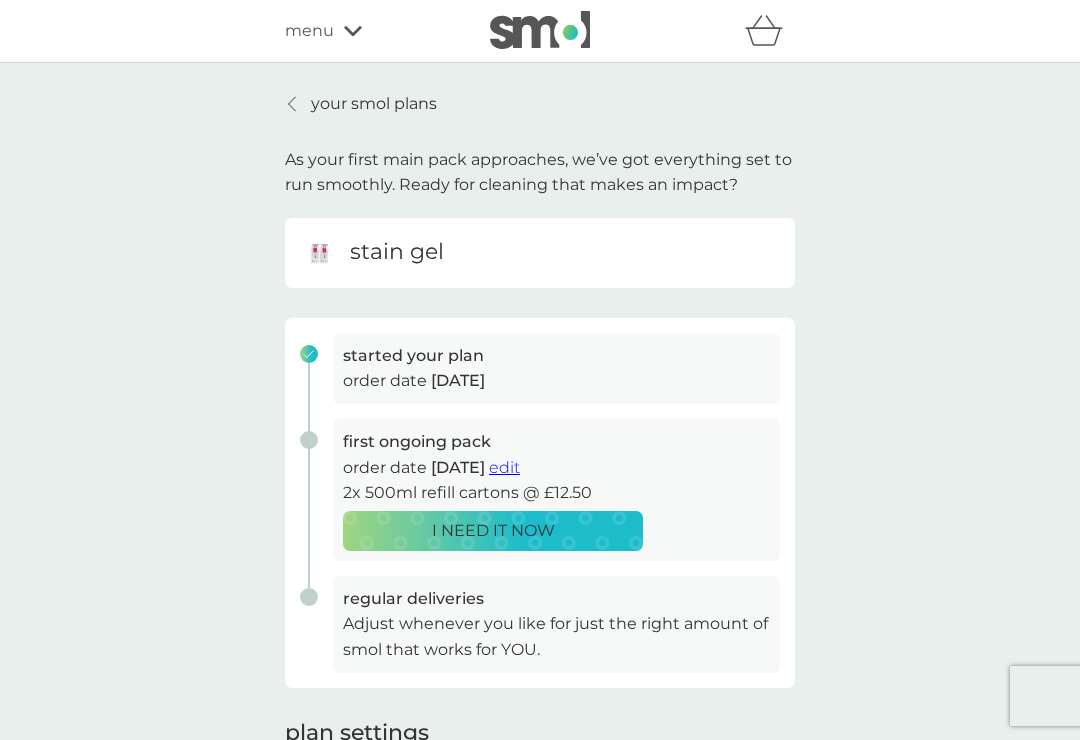 click on "[DATE]" at bounding box center (458, 380) 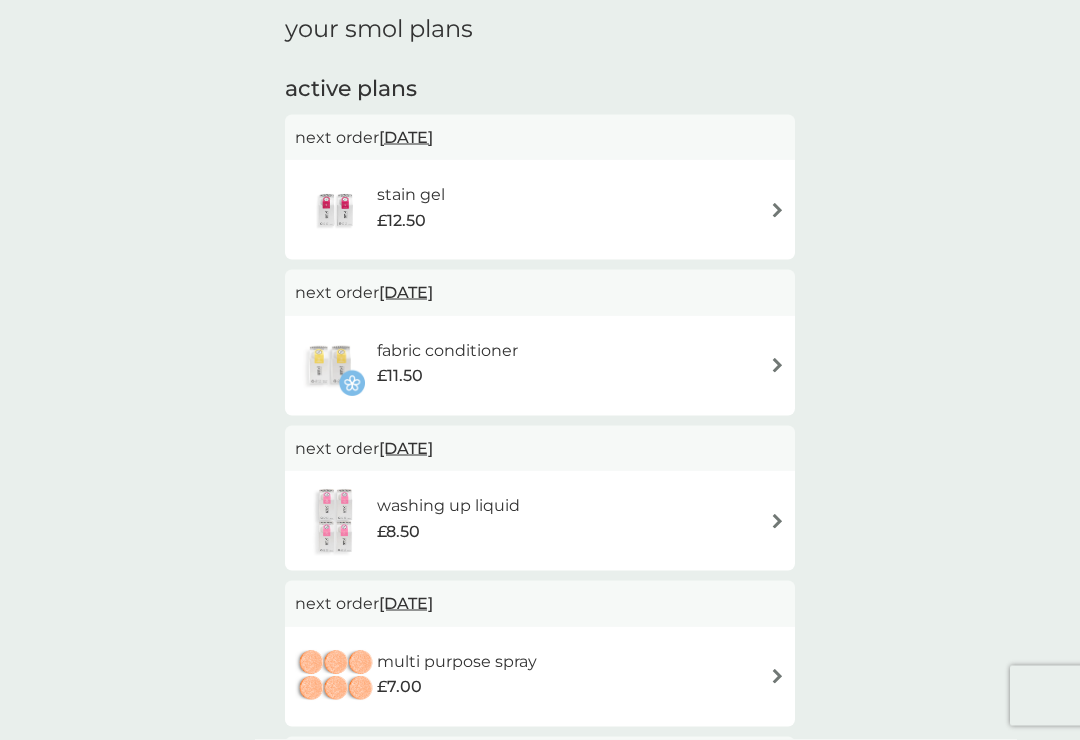 scroll, scrollTop: 0, scrollLeft: 0, axis: both 